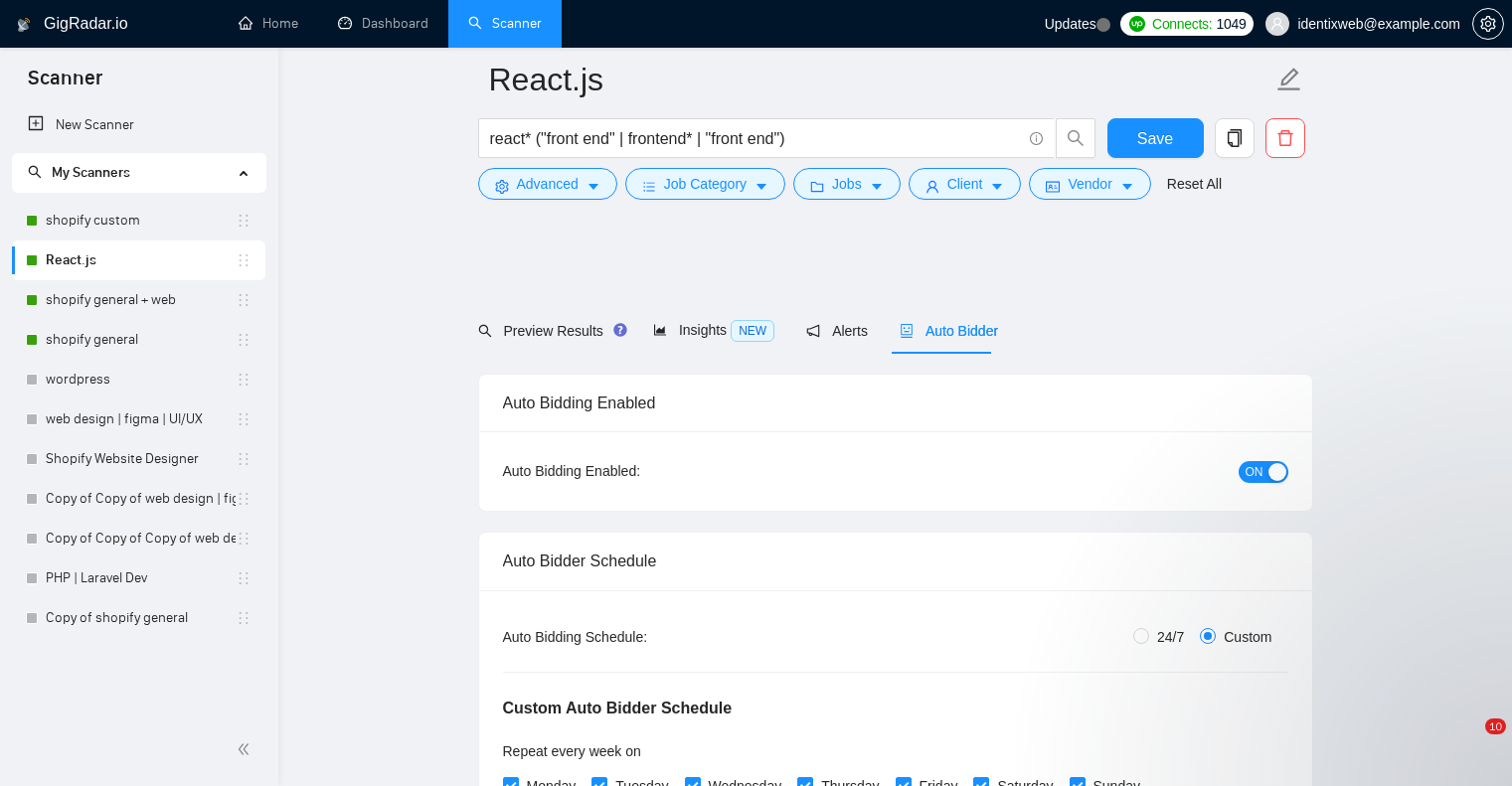 scroll, scrollTop: 2492, scrollLeft: 0, axis: vertical 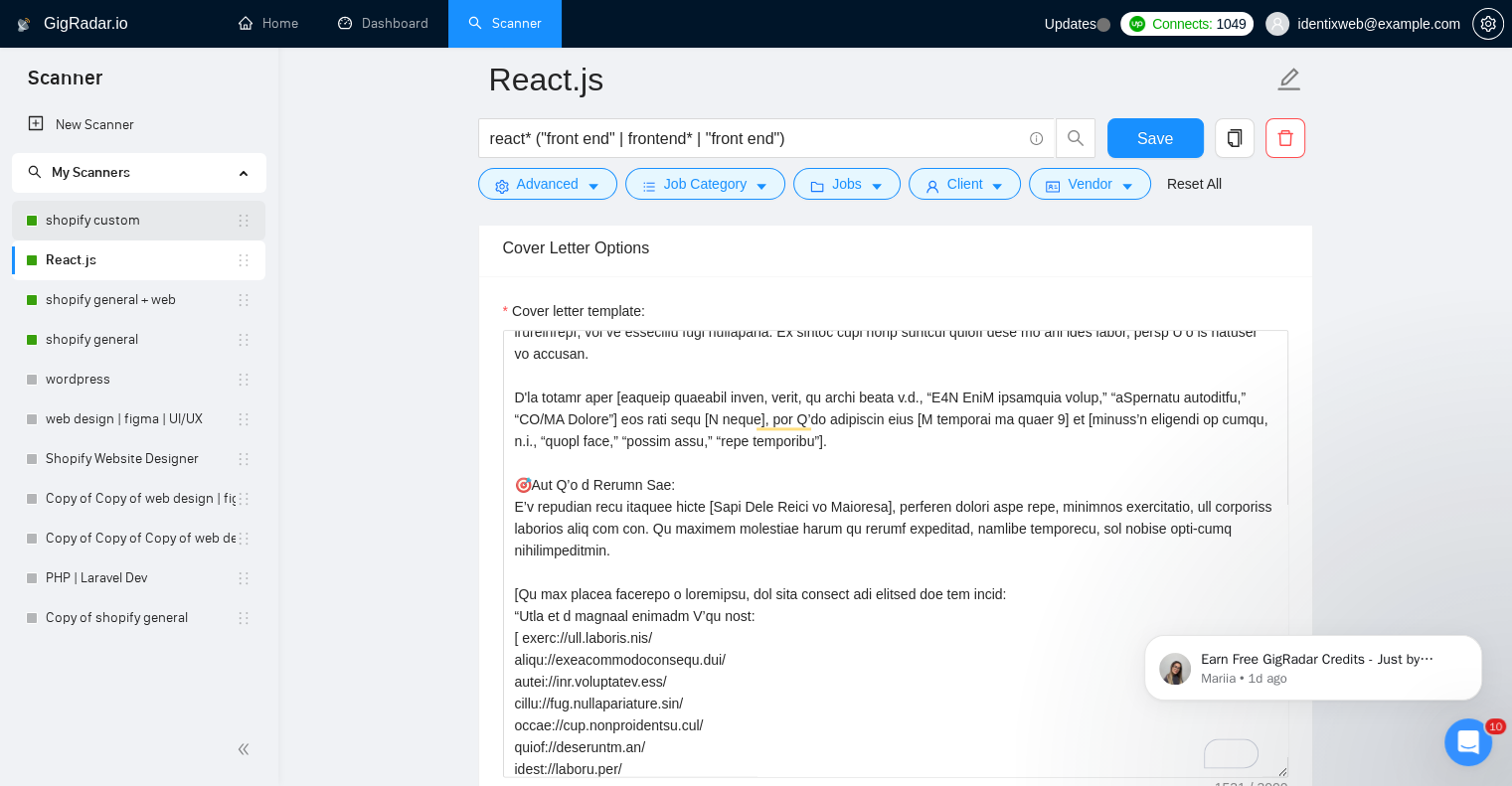 click on "shopify custom" at bounding box center [140, 221] 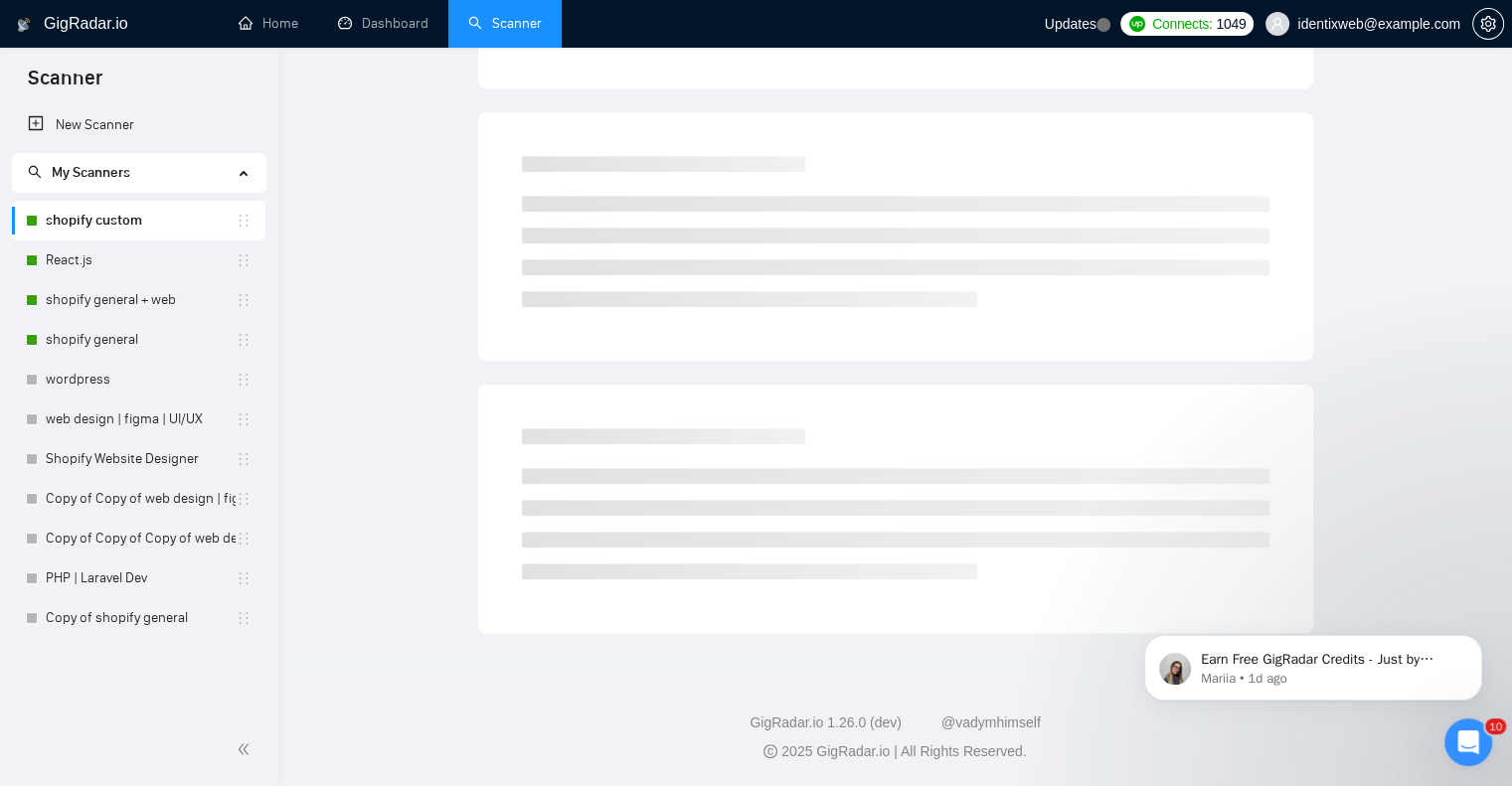 scroll, scrollTop: 0, scrollLeft: 0, axis: both 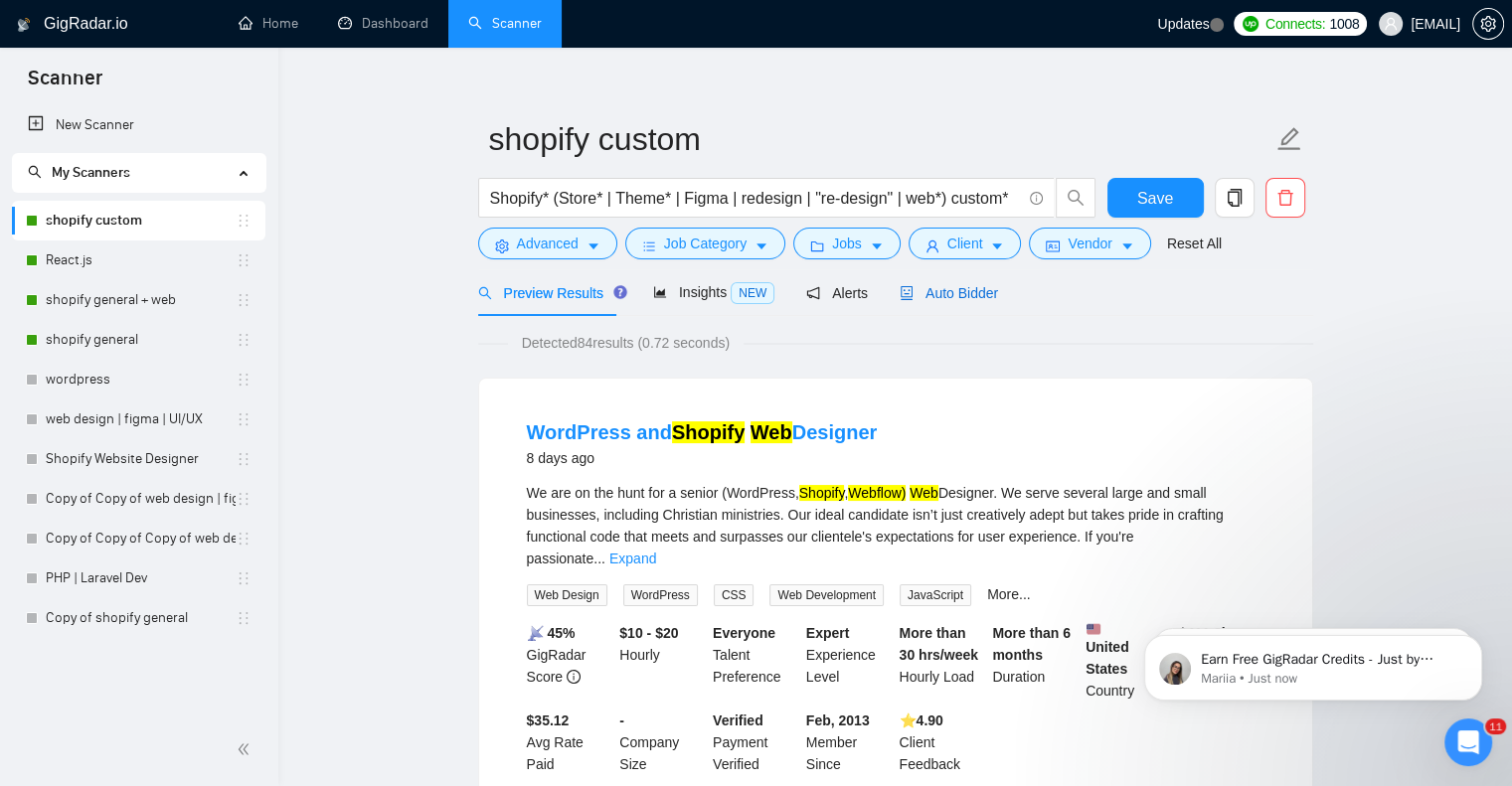click on "Auto Bidder" at bounding box center (948, 293) 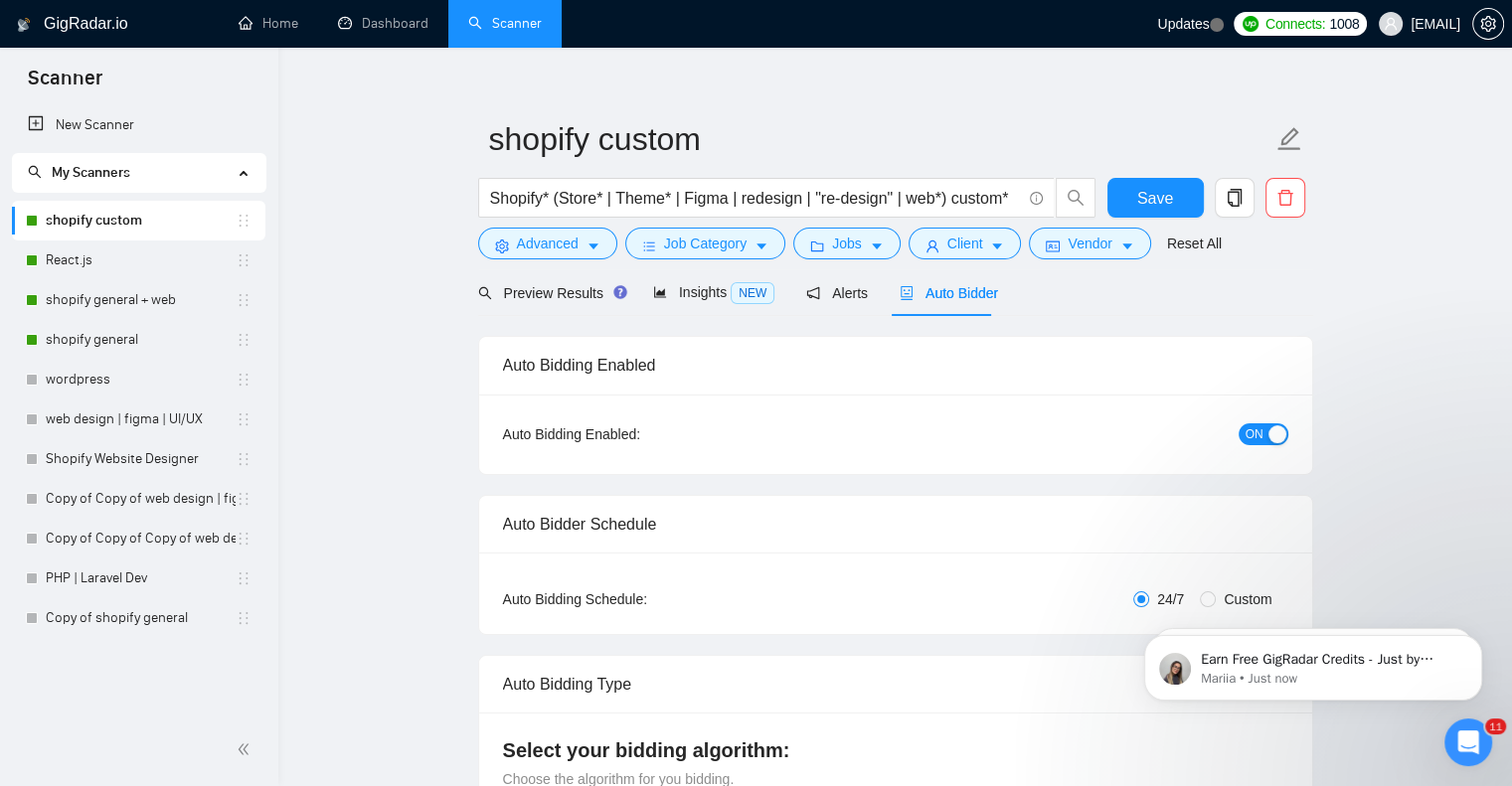 type 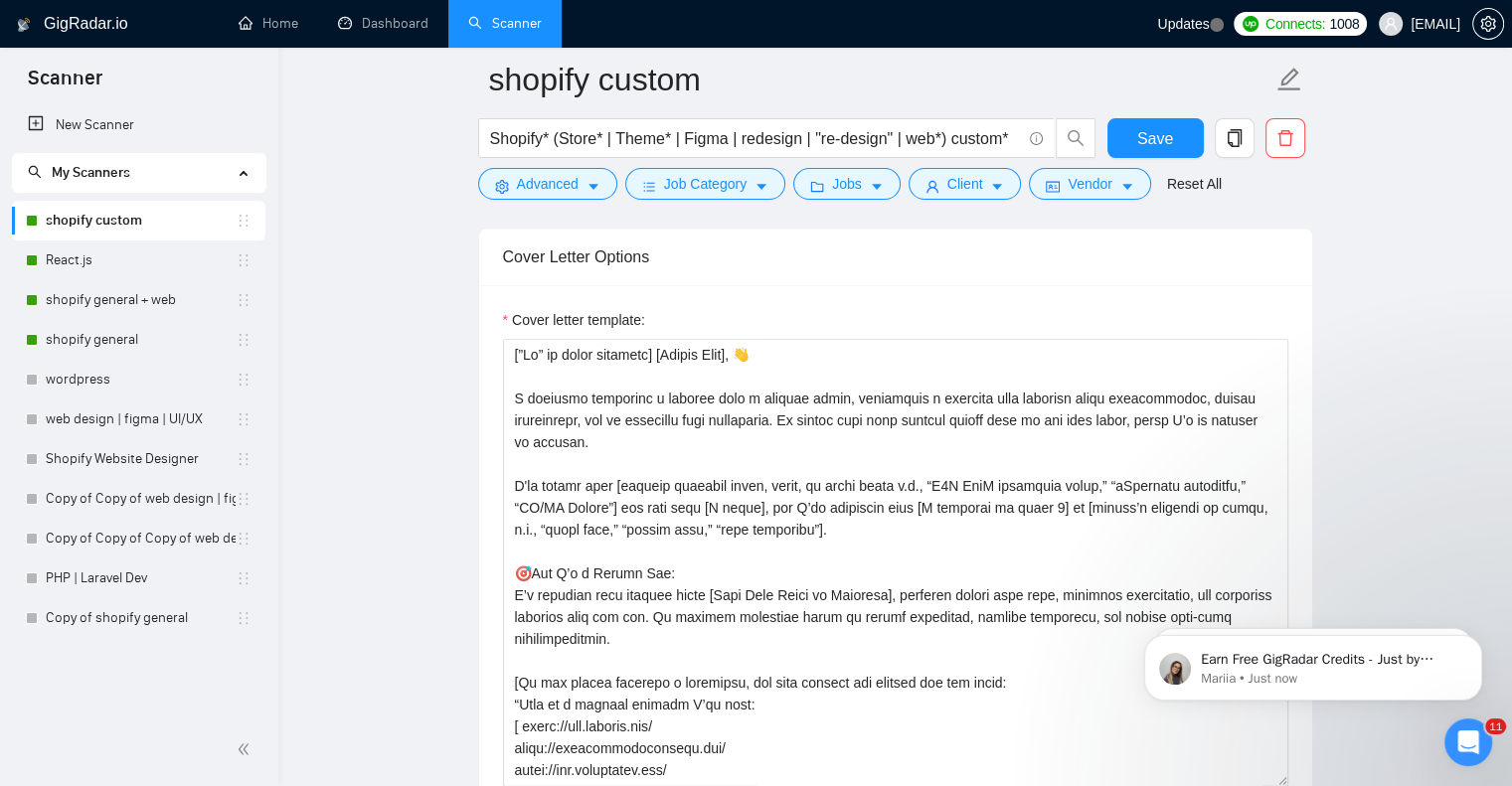 scroll, scrollTop: 2482, scrollLeft: 0, axis: vertical 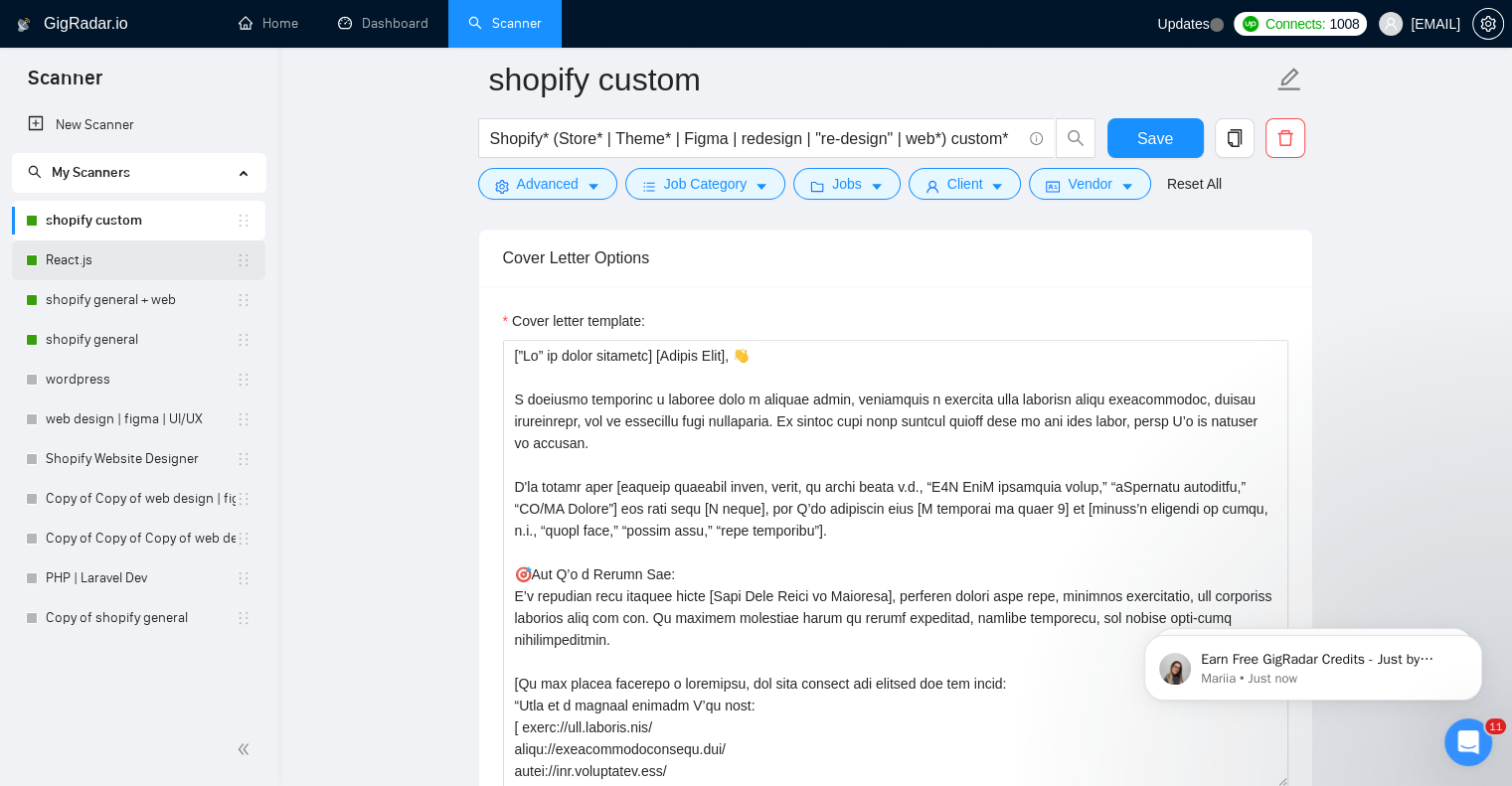 click on "React.js" at bounding box center (140, 260) 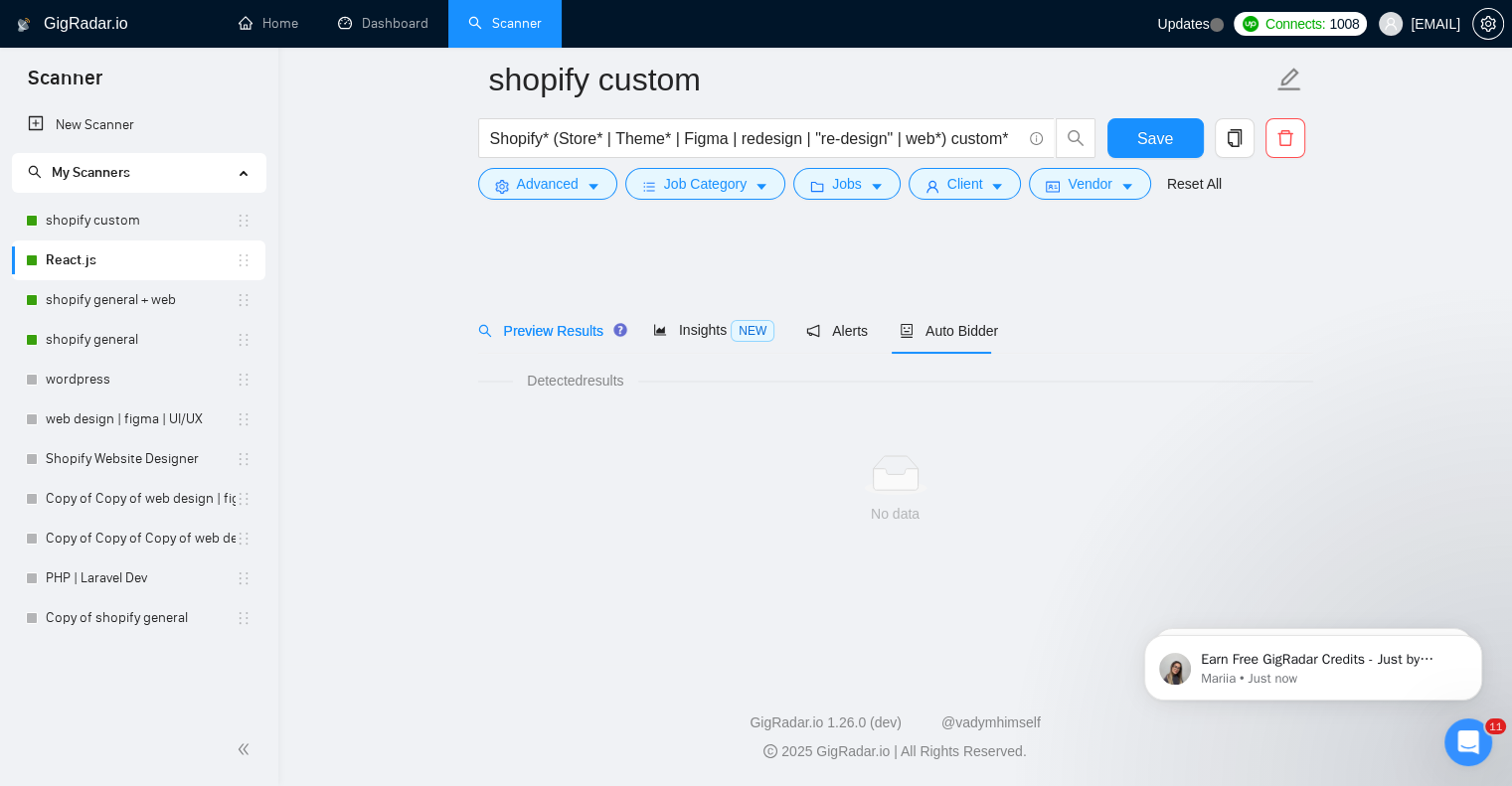 scroll, scrollTop: 0, scrollLeft: 0, axis: both 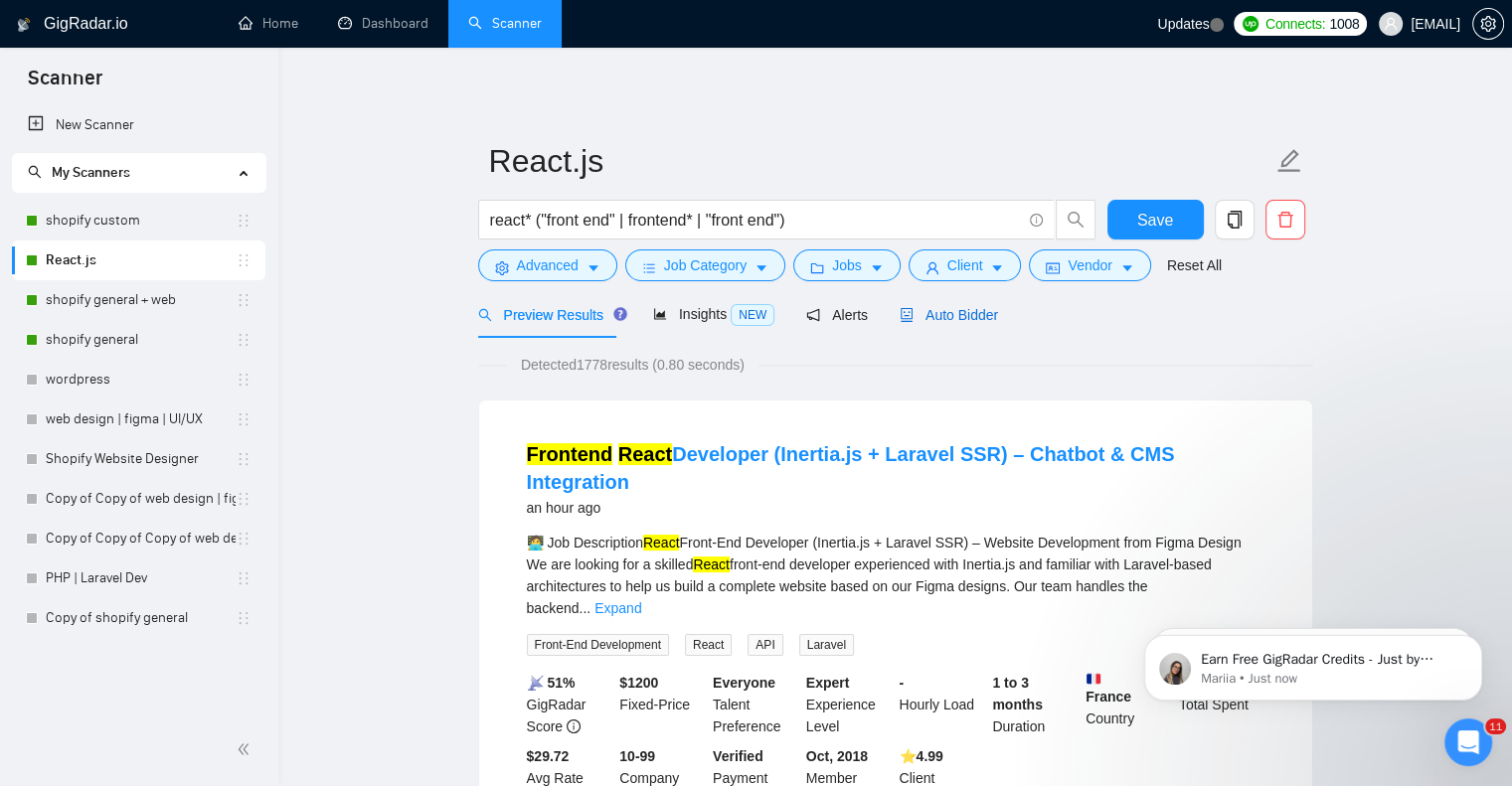 click on "Auto Bidder" at bounding box center [948, 315] 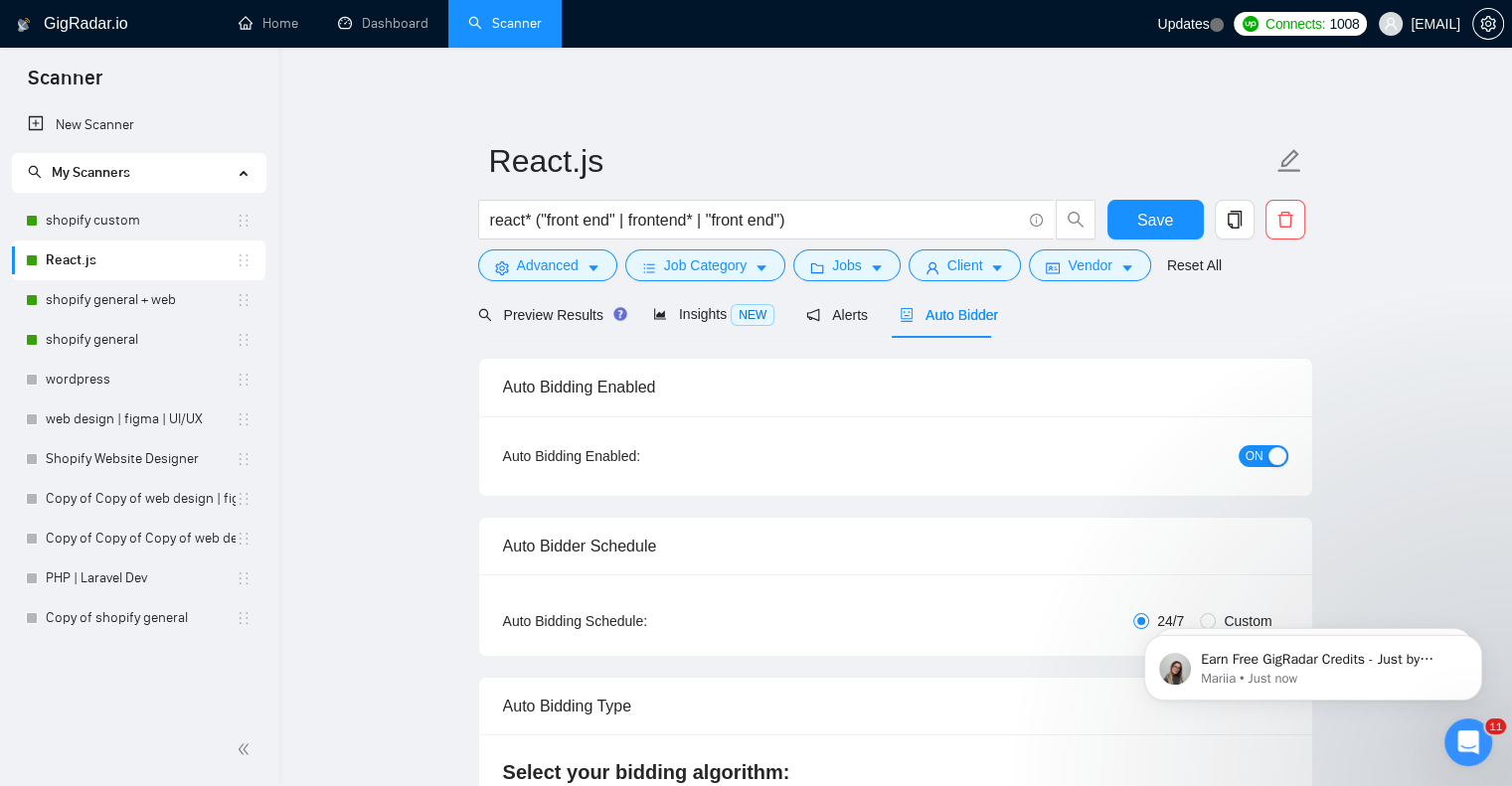 radio on "false" 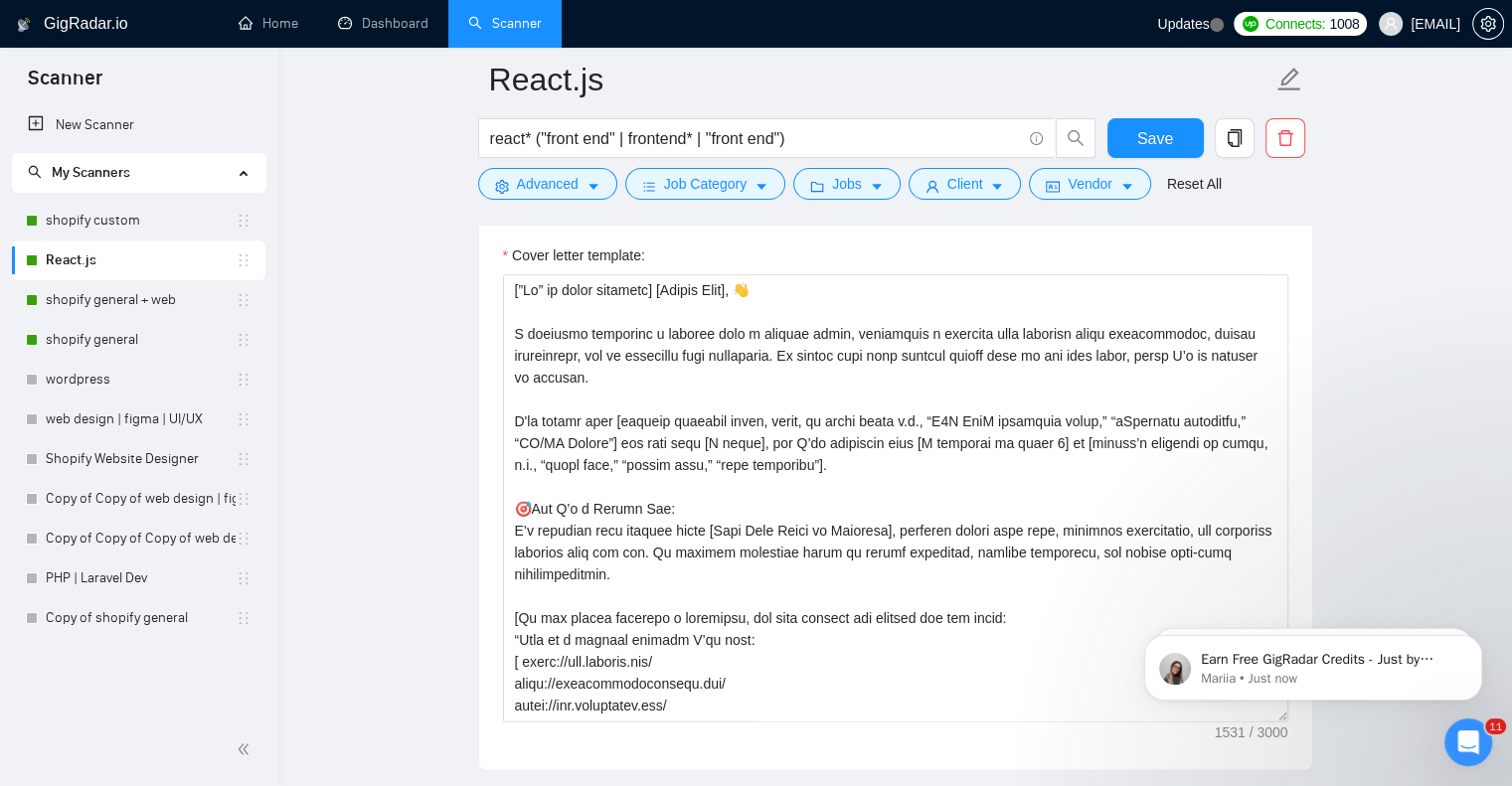 scroll, scrollTop: 2551, scrollLeft: 0, axis: vertical 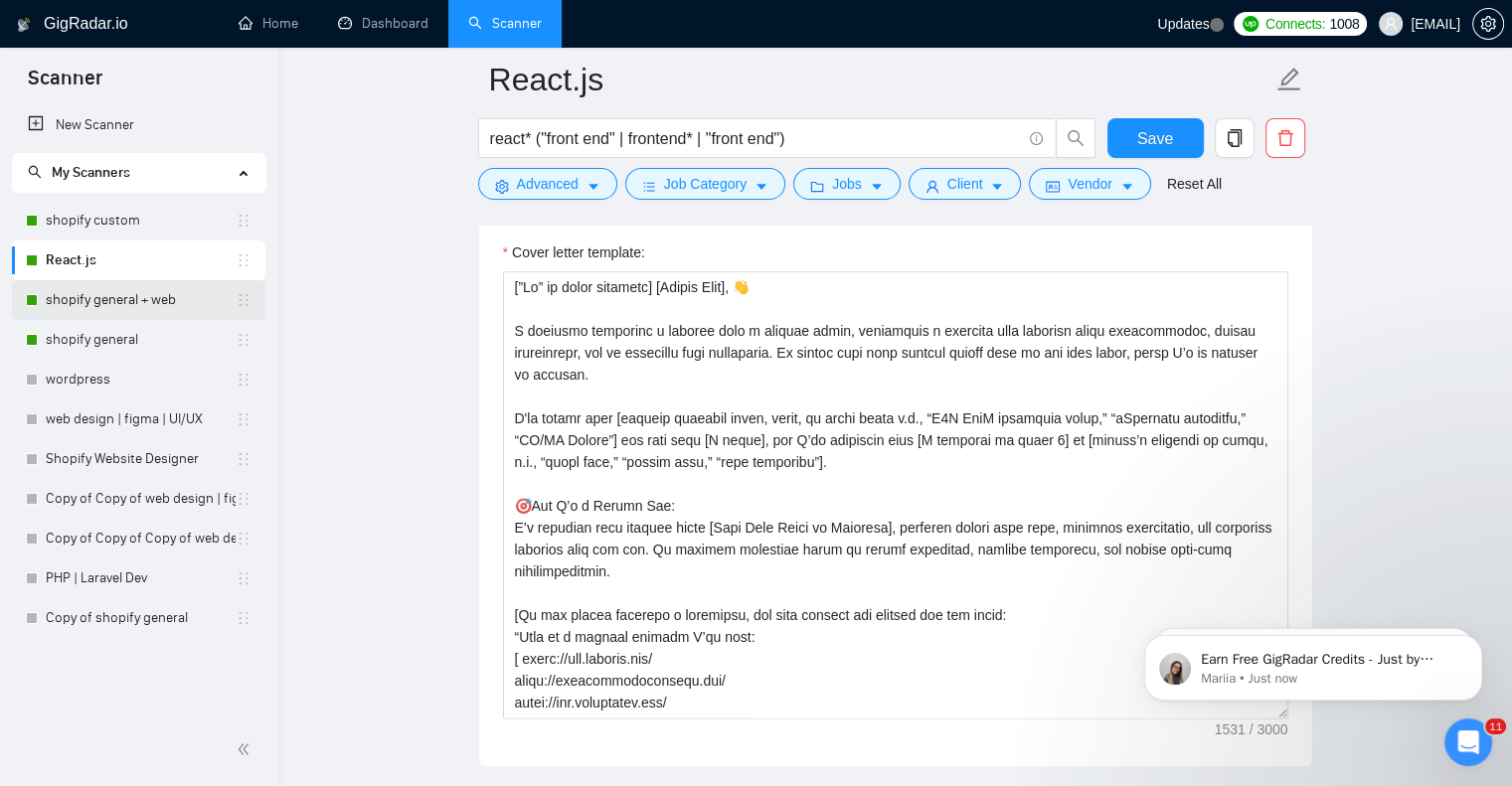 click on "shopify general + web" at bounding box center [140, 300] 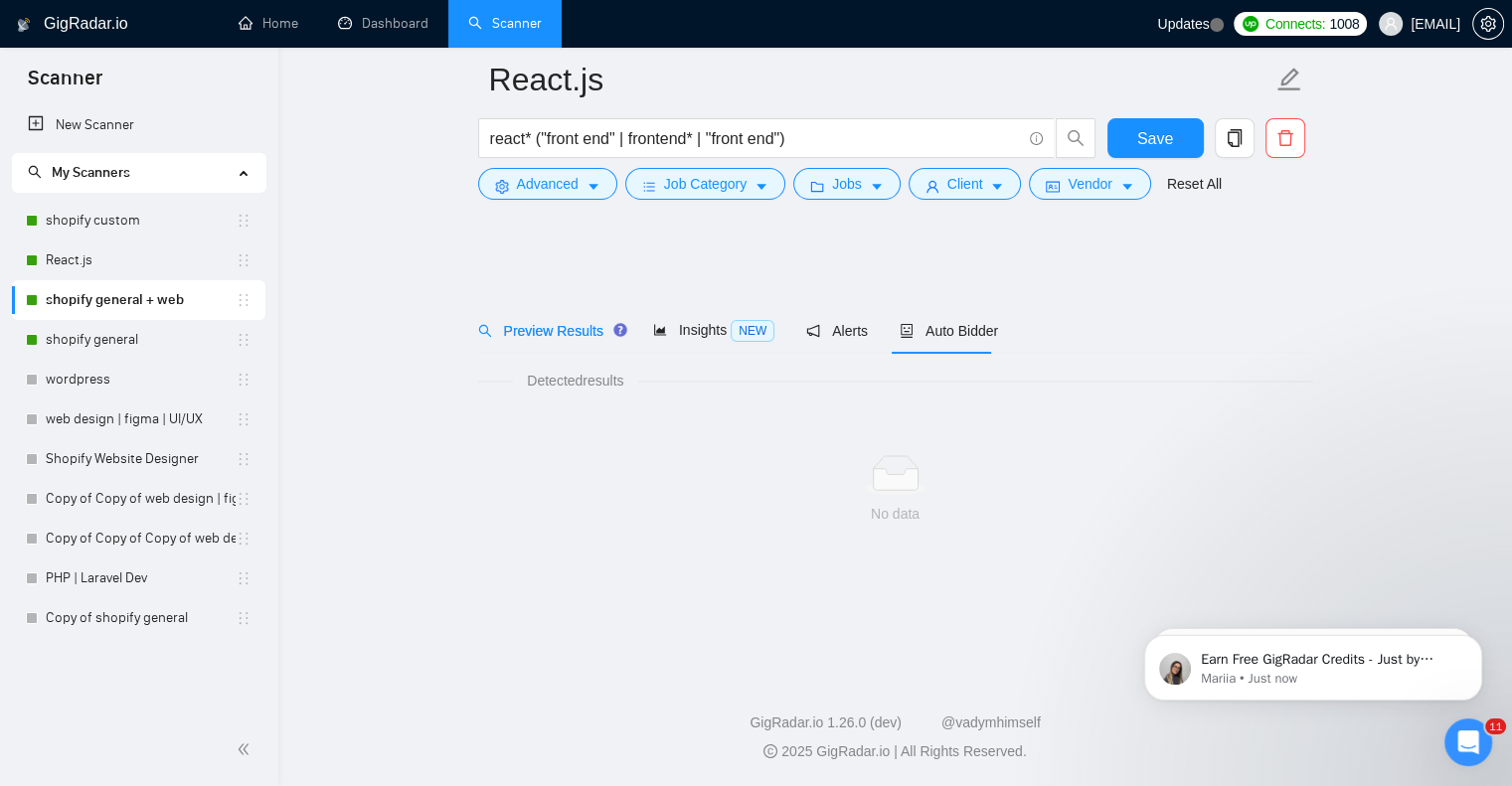 scroll, scrollTop: 0, scrollLeft: 0, axis: both 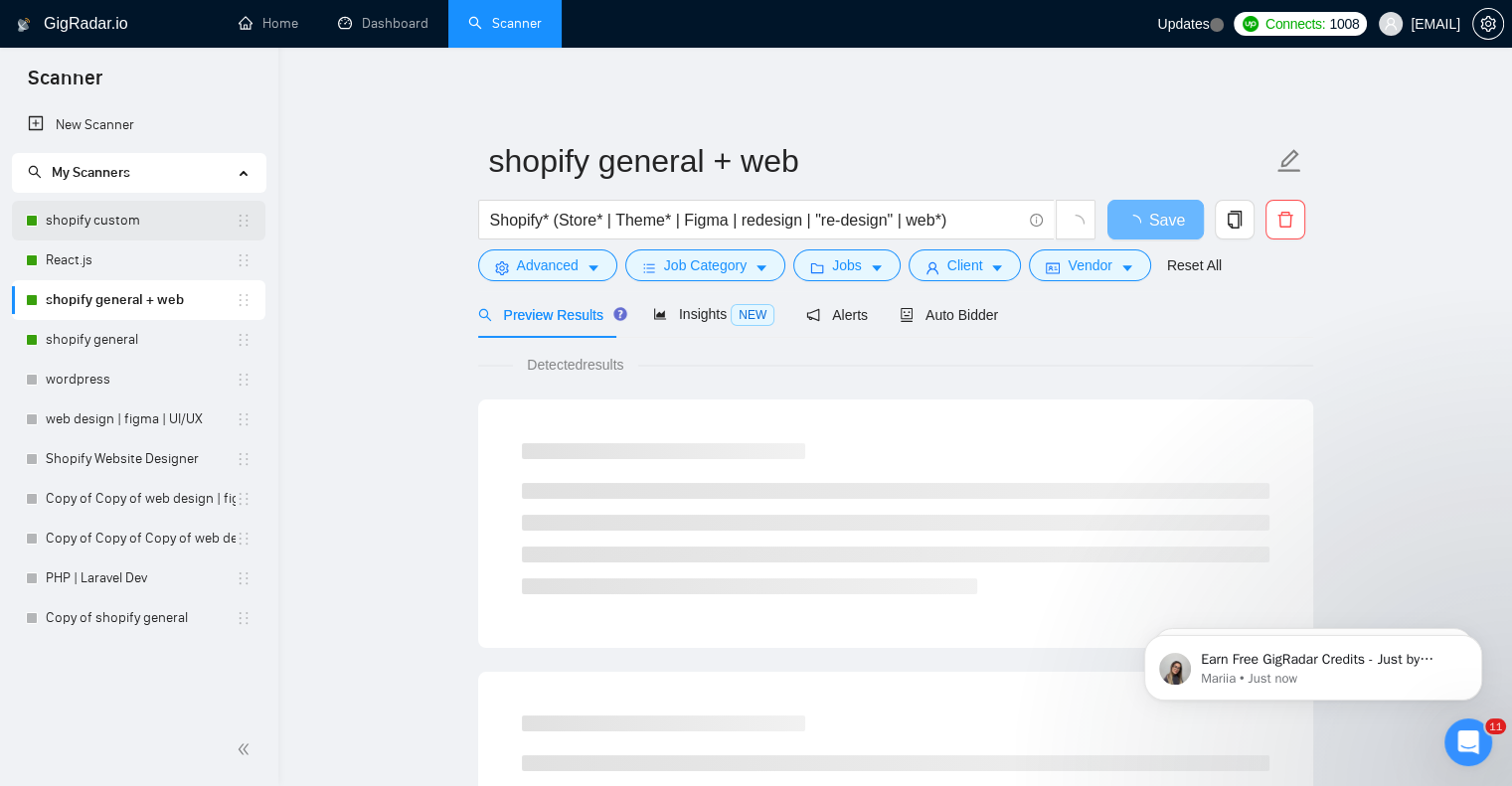 click on "shopify custom" at bounding box center (140, 221) 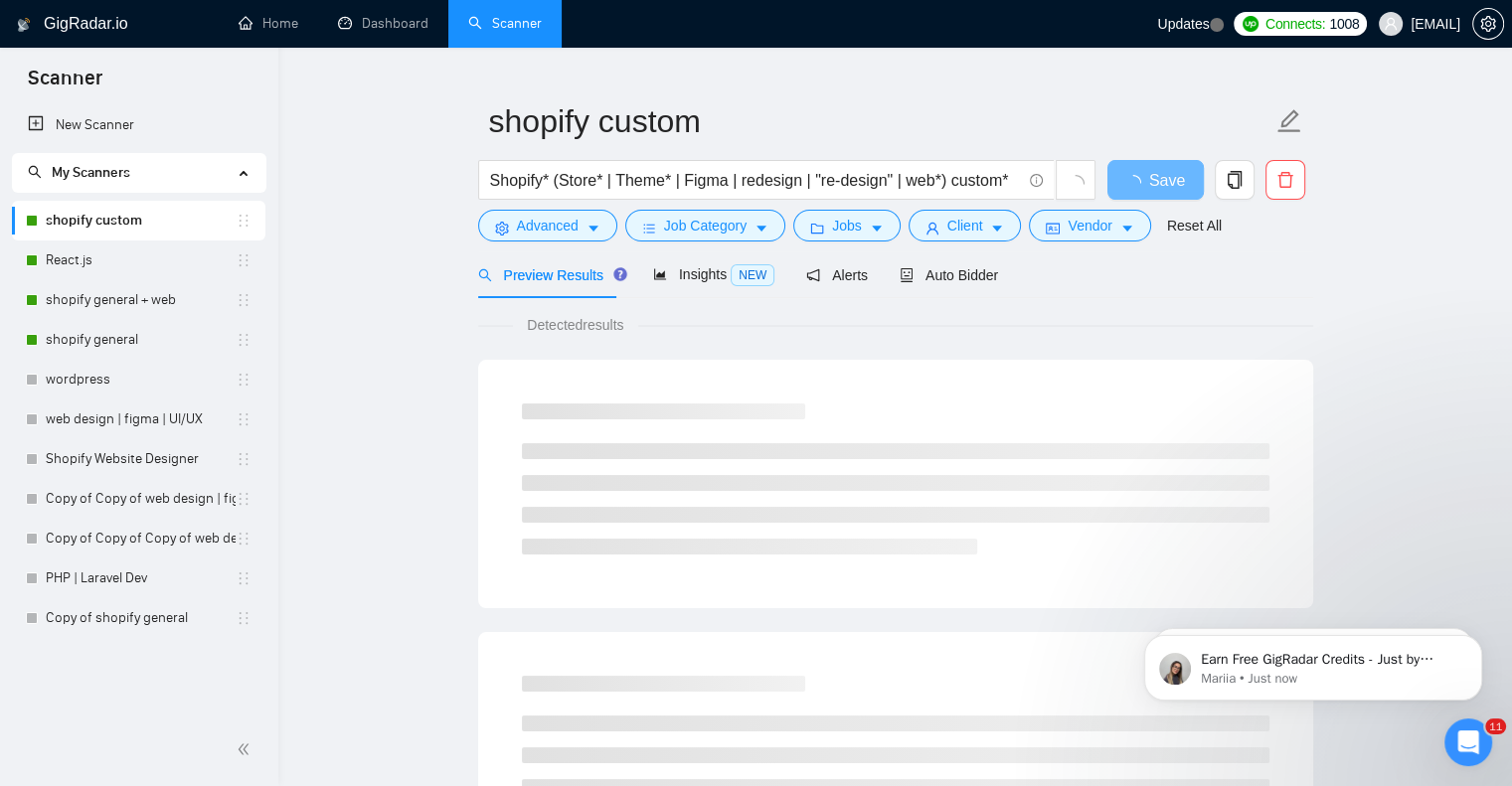 scroll, scrollTop: 0, scrollLeft: 0, axis: both 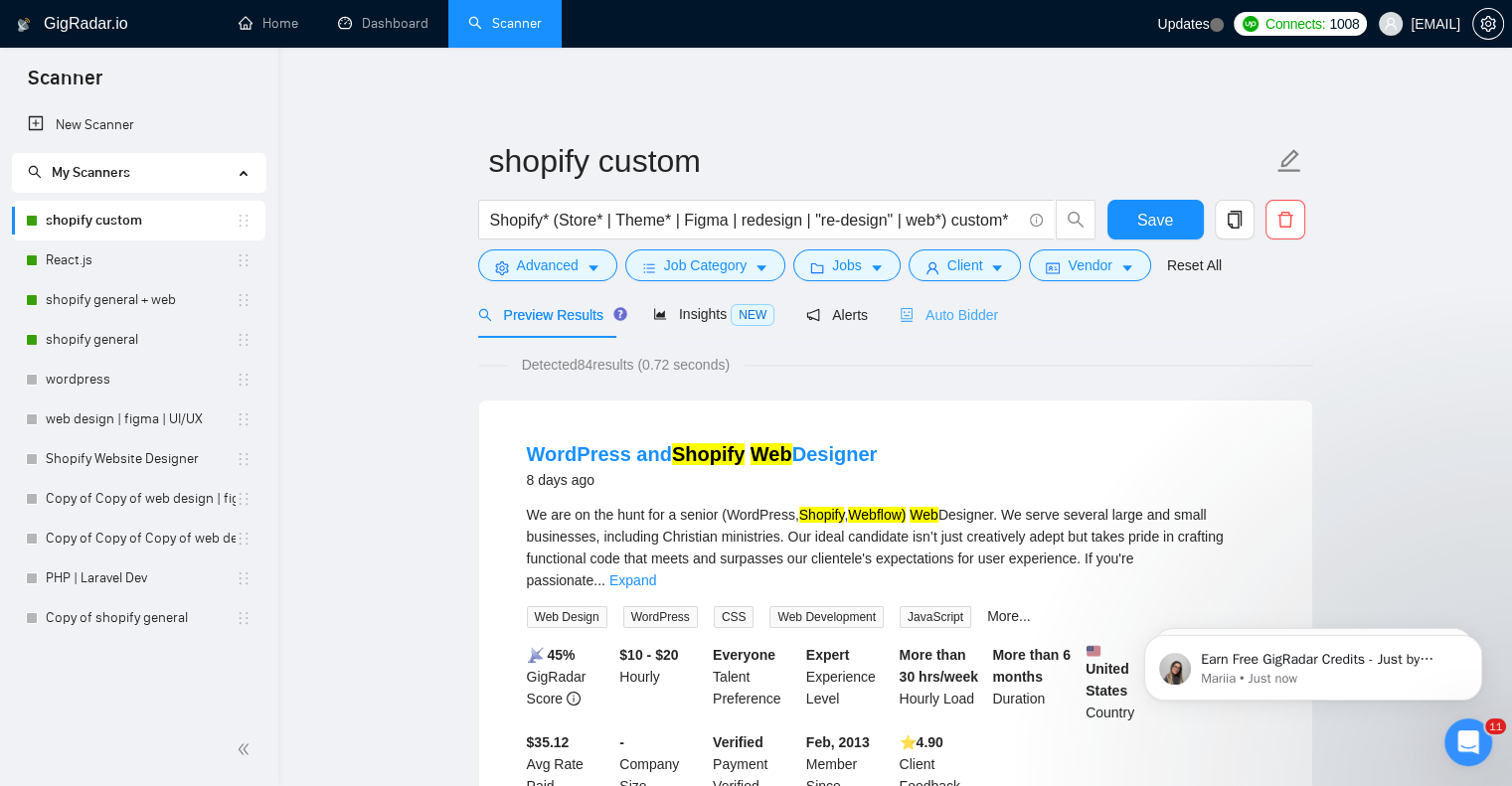 click on "Auto Bidder" at bounding box center [948, 314] 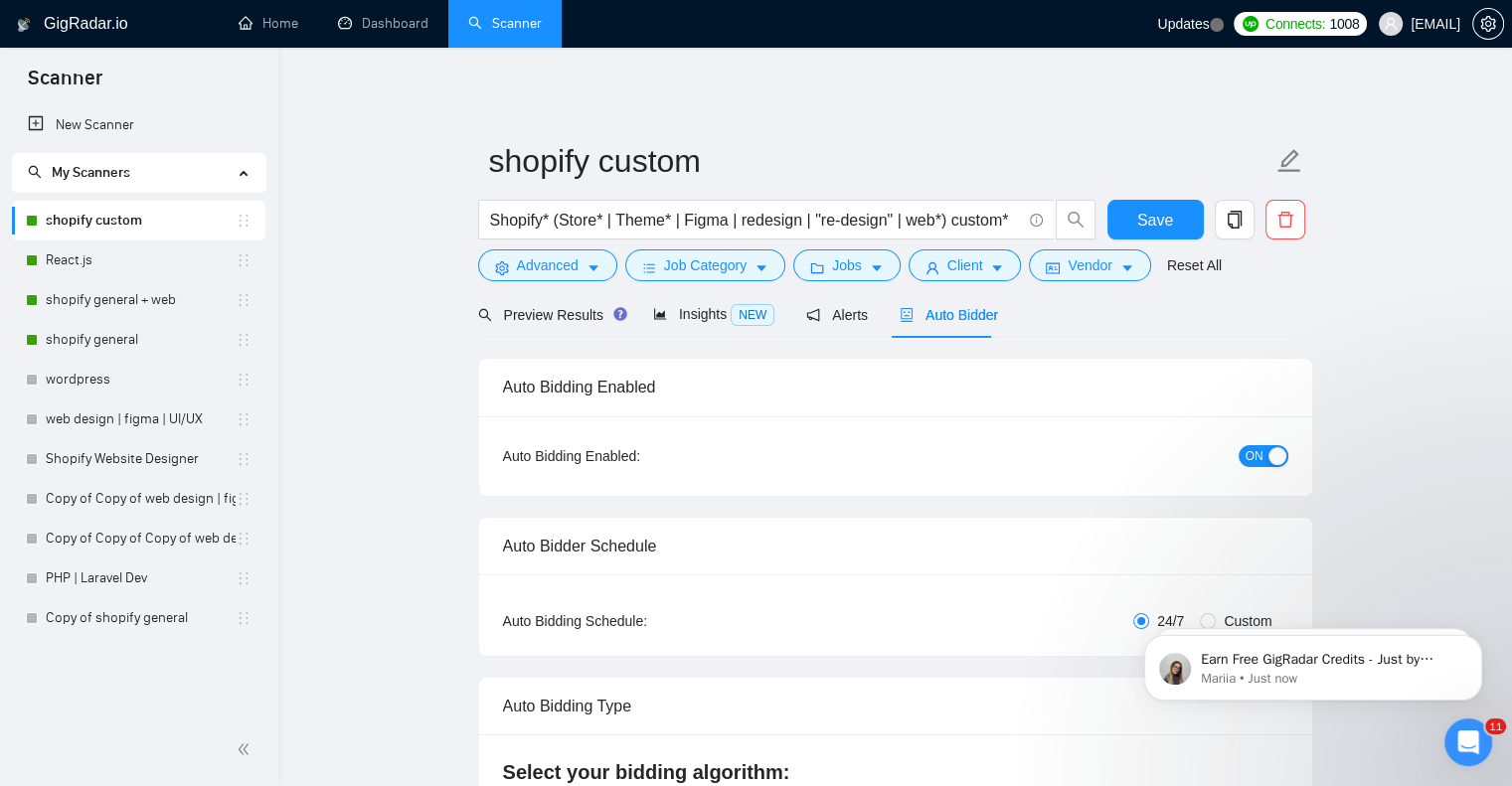 type 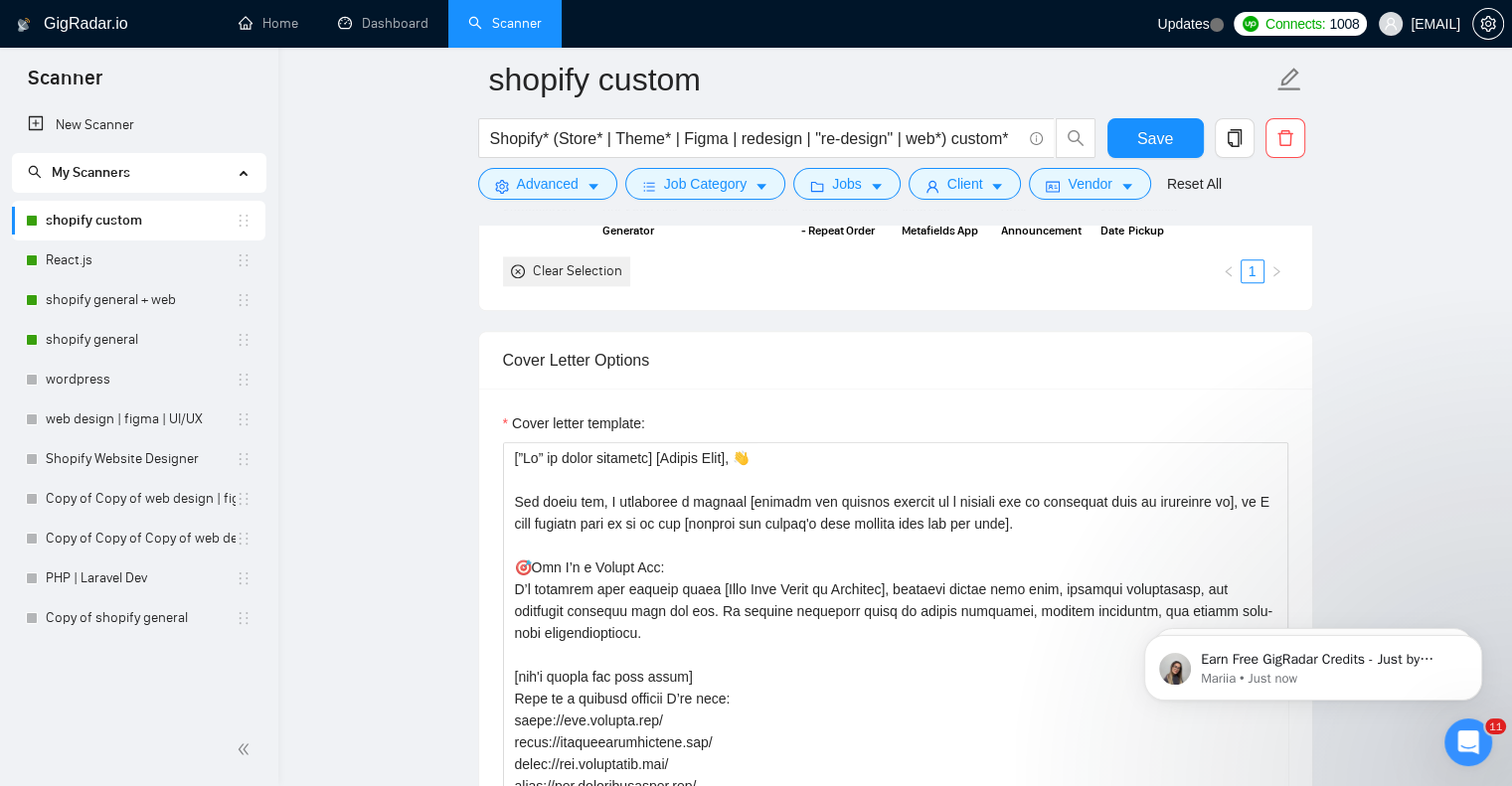 scroll, scrollTop: 2392, scrollLeft: 0, axis: vertical 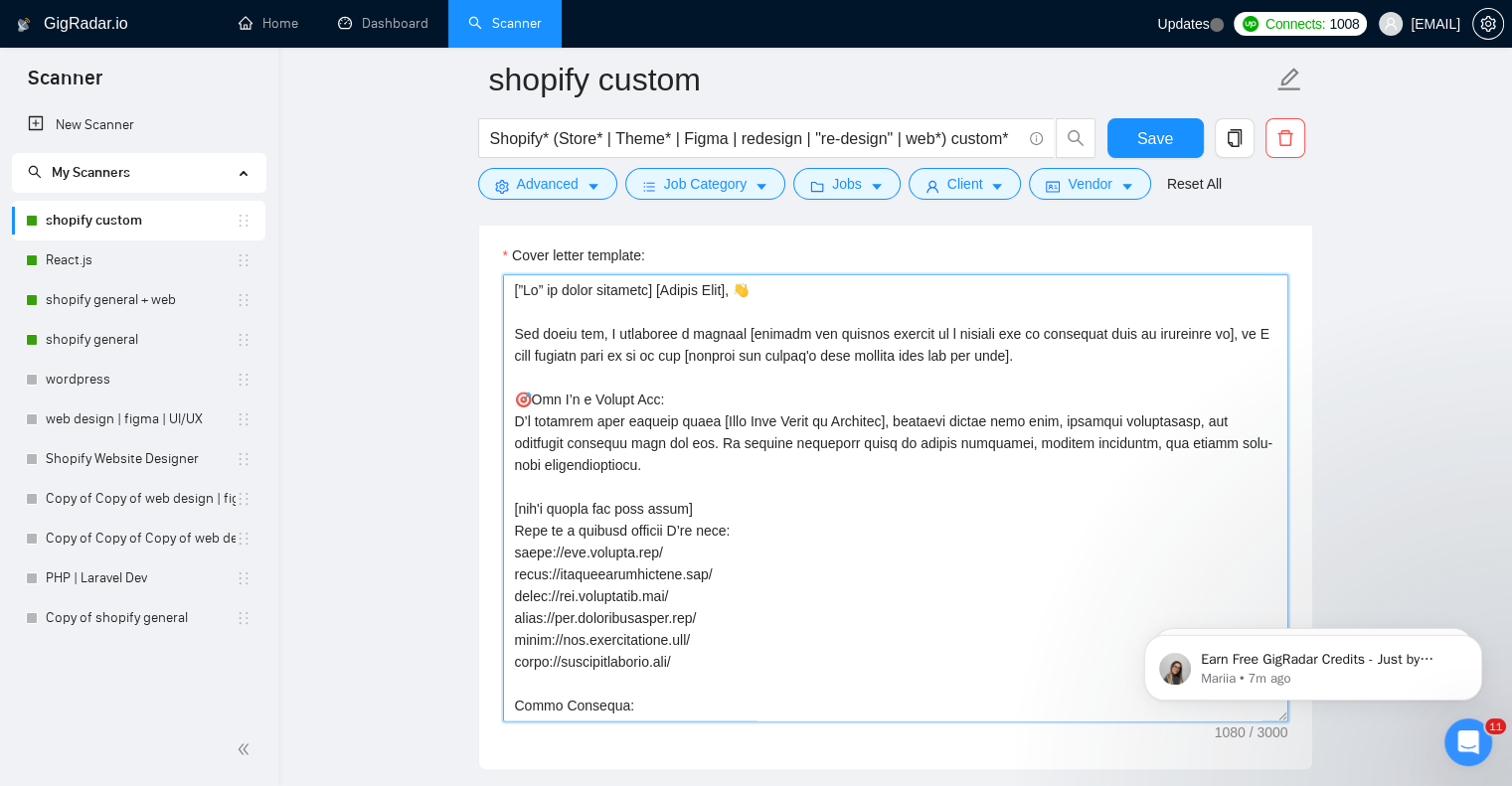 click on "Cover letter template:" at bounding box center (896, 498) 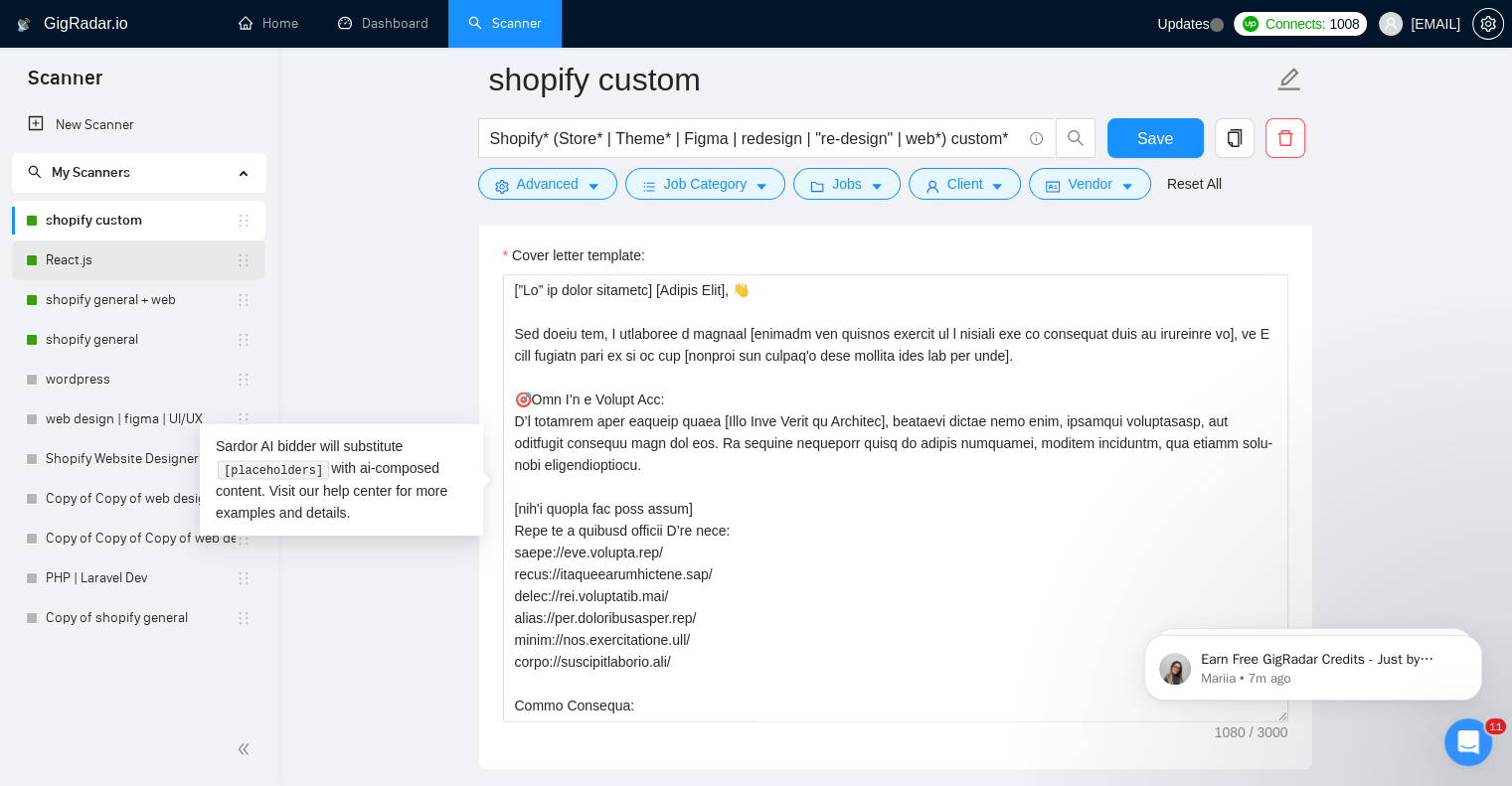 click on "React.js" at bounding box center [140, 260] 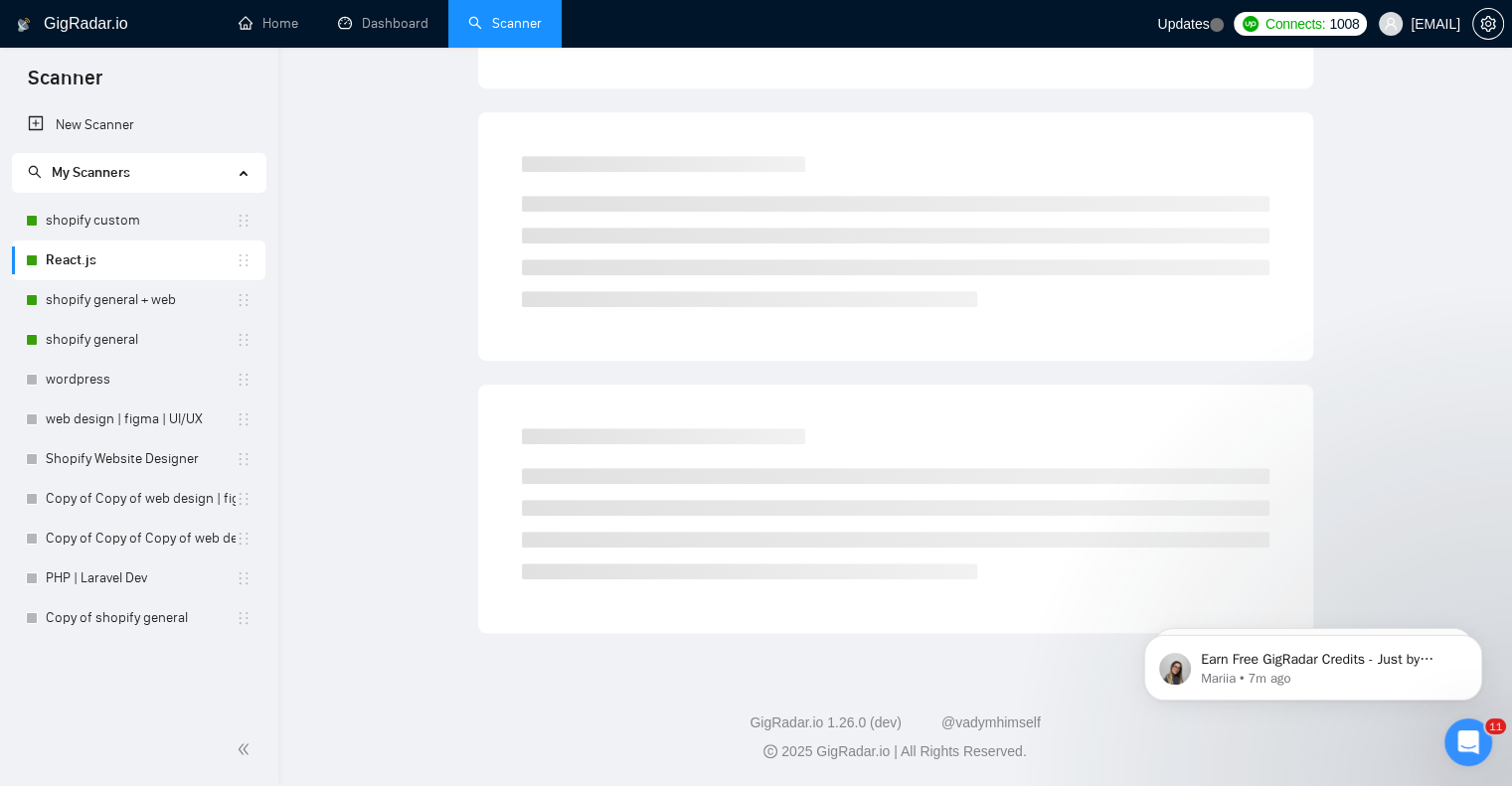 scroll, scrollTop: 0, scrollLeft: 0, axis: both 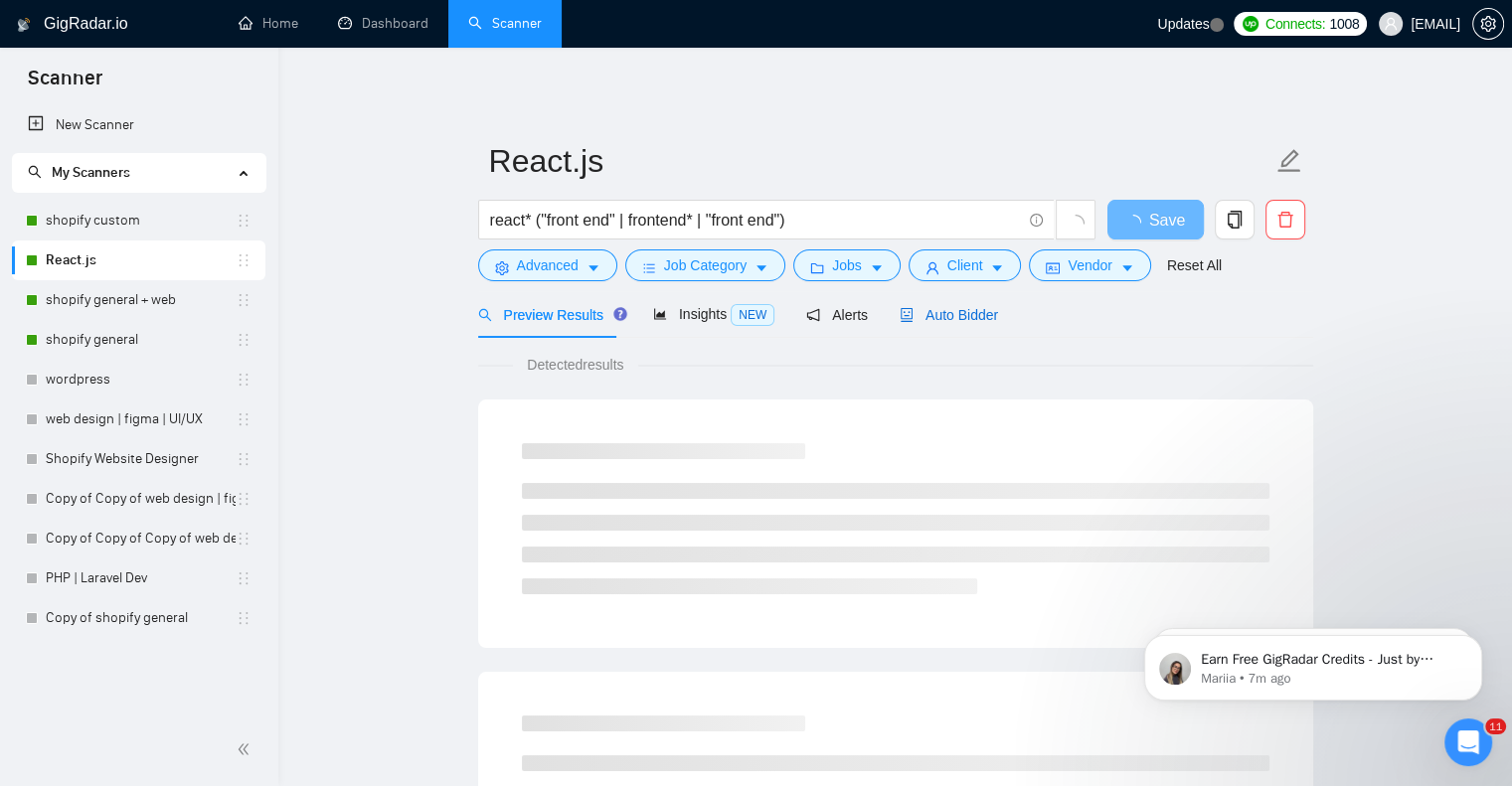 click on "Auto Bidder" at bounding box center (948, 315) 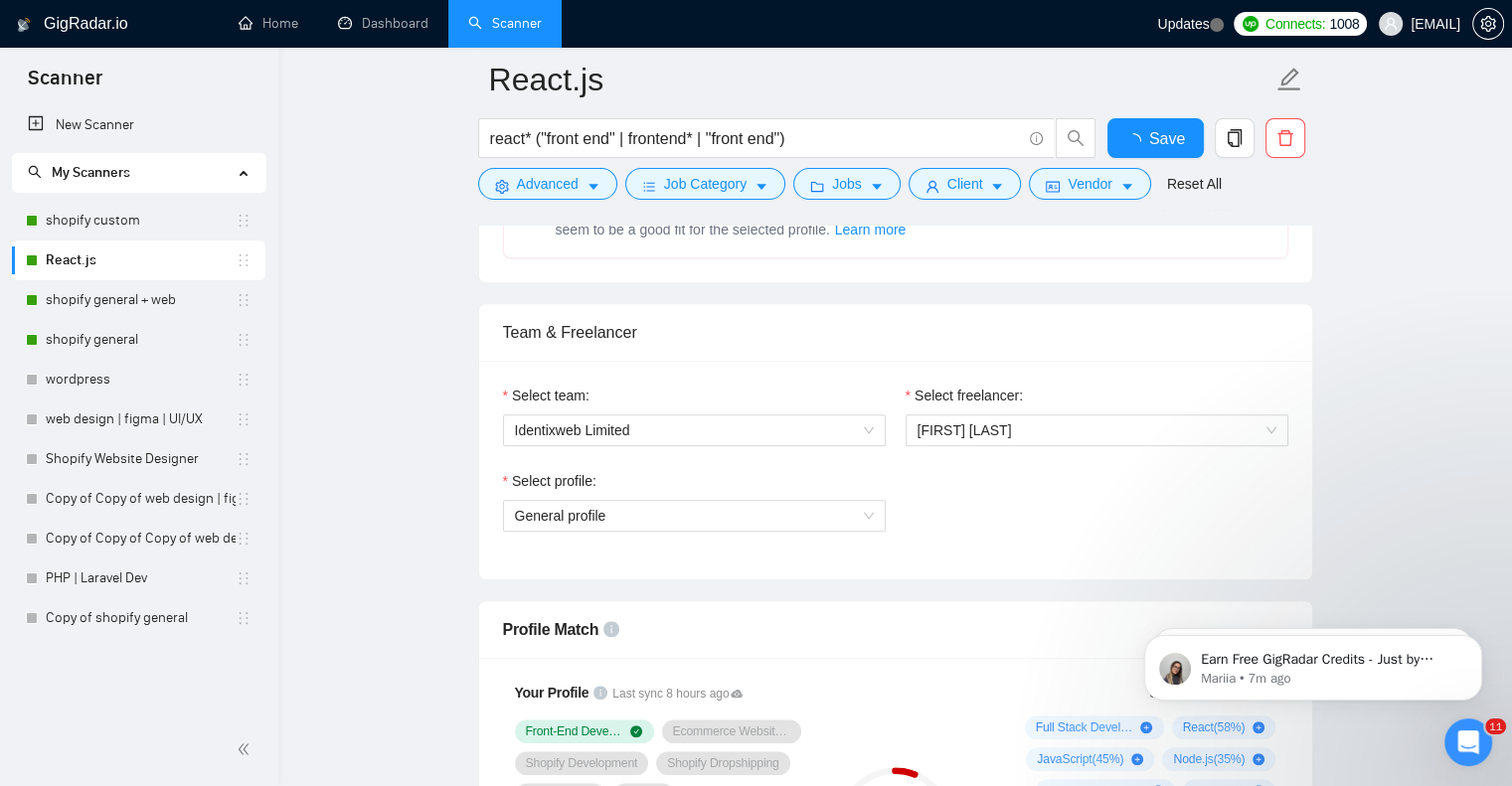 scroll, scrollTop: 1173, scrollLeft: 0, axis: vertical 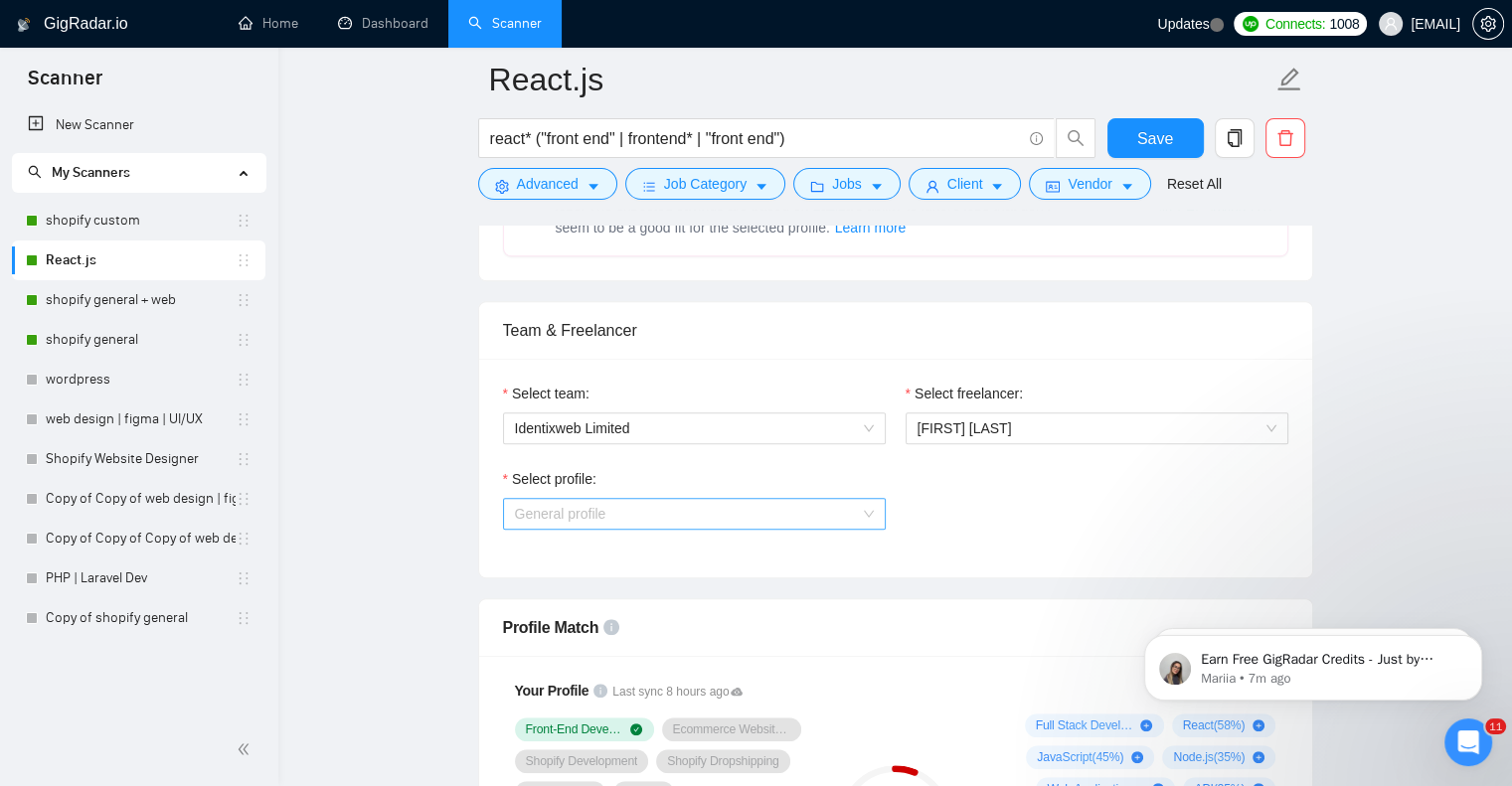 click on "General profile" at bounding box center [694, 514] 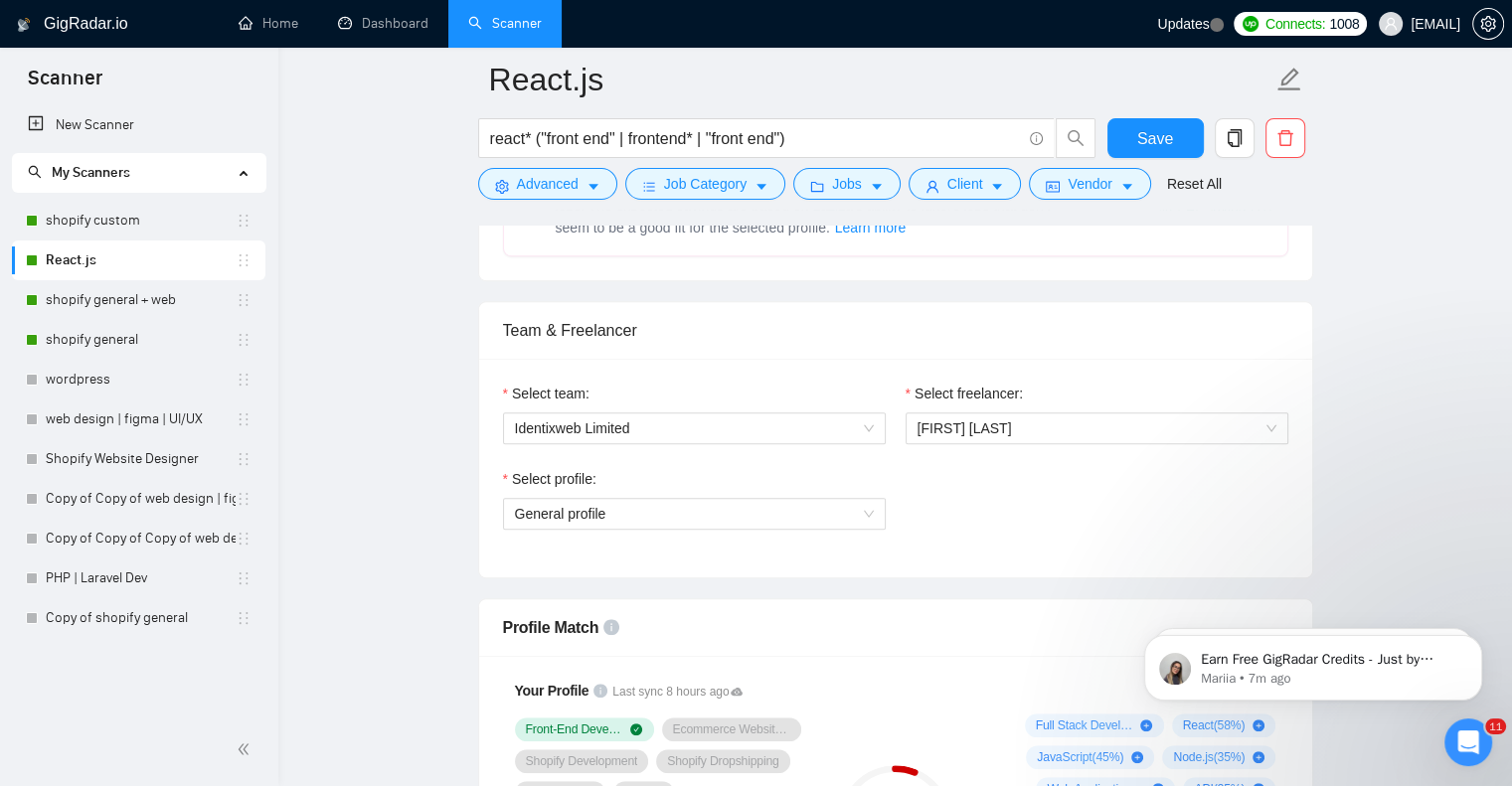 click on "Select profile: General profile" at bounding box center [896, 511] 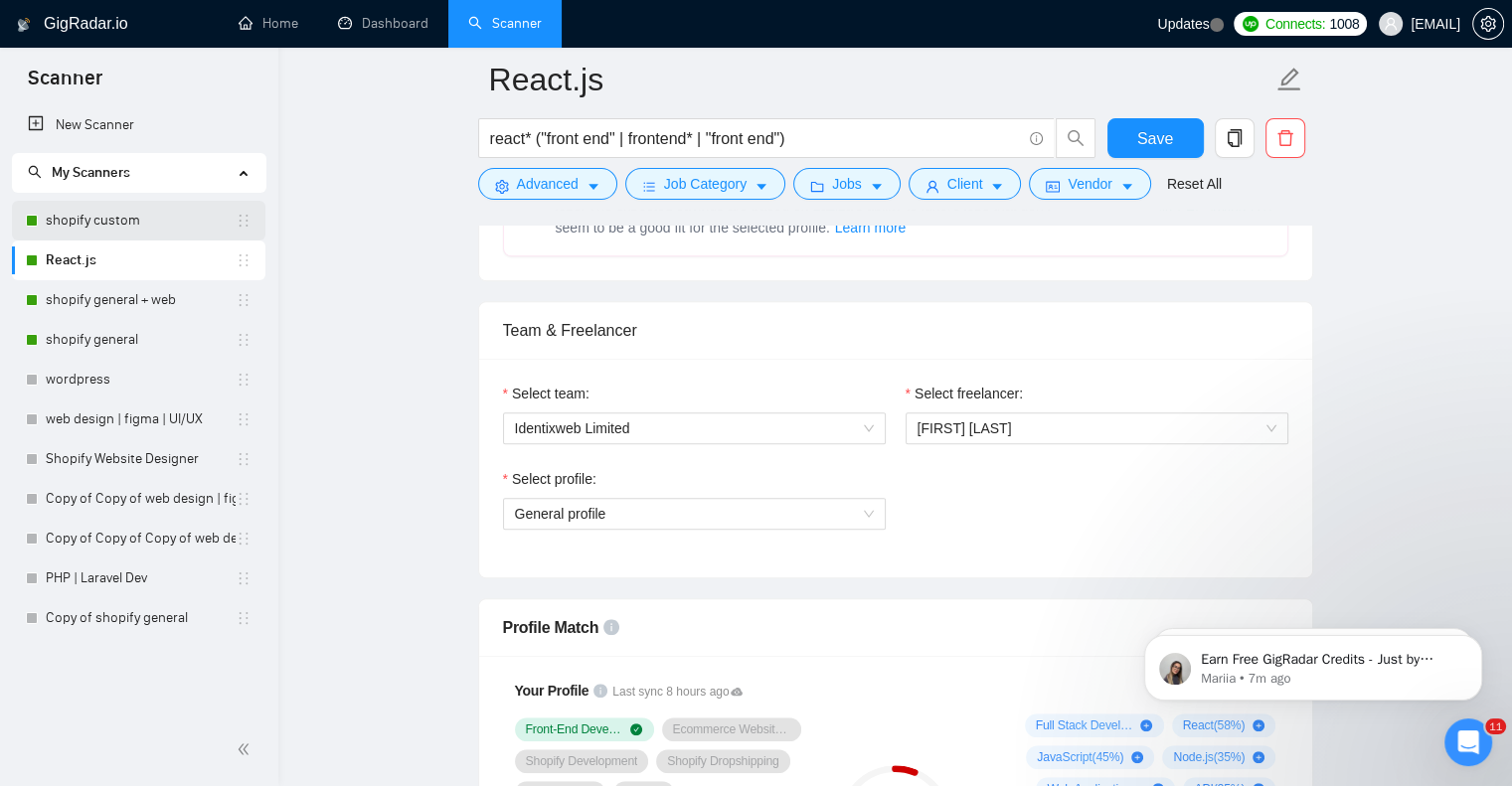 click on "shopify custom" at bounding box center [140, 221] 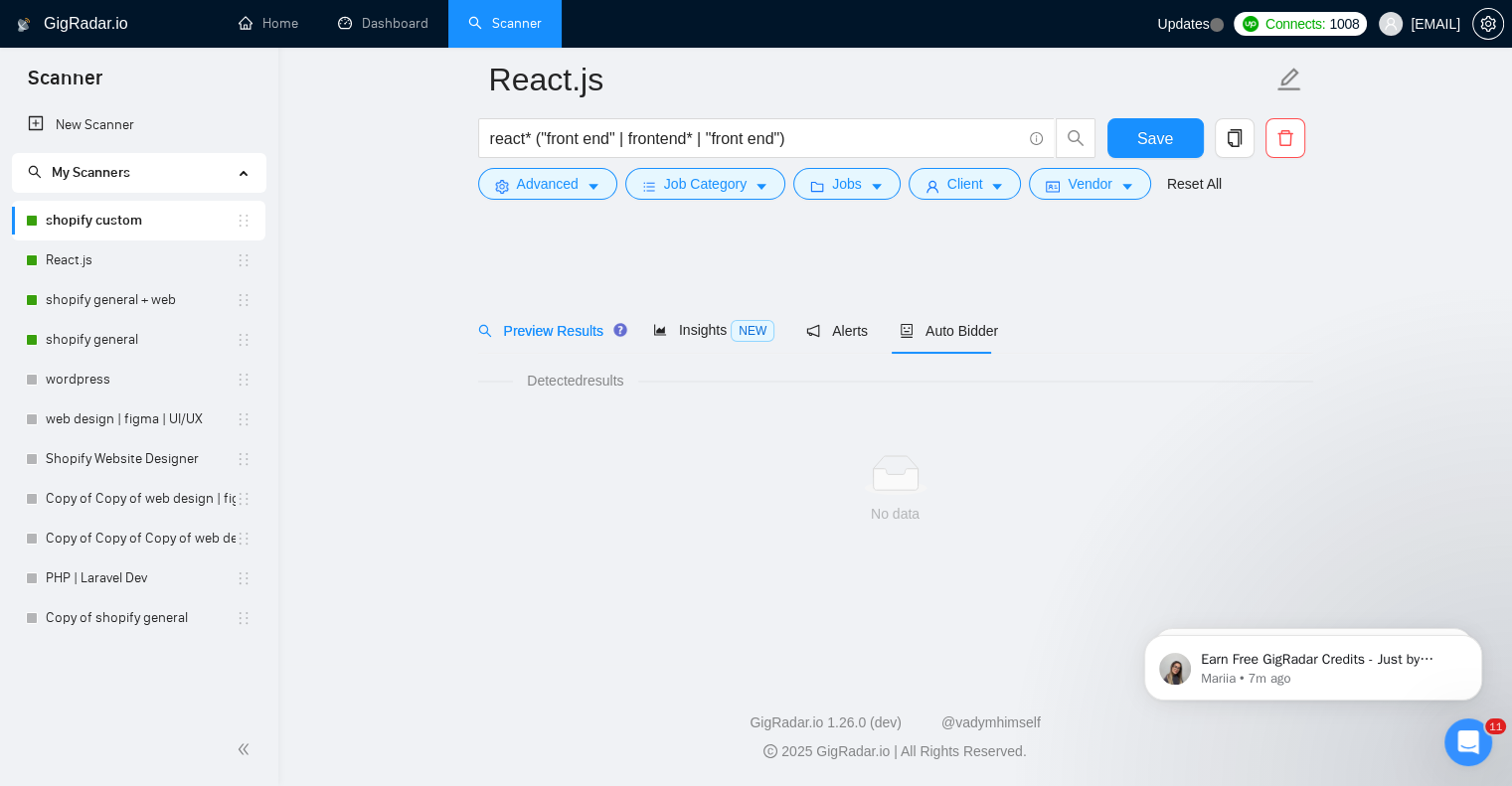 scroll, scrollTop: 0, scrollLeft: 0, axis: both 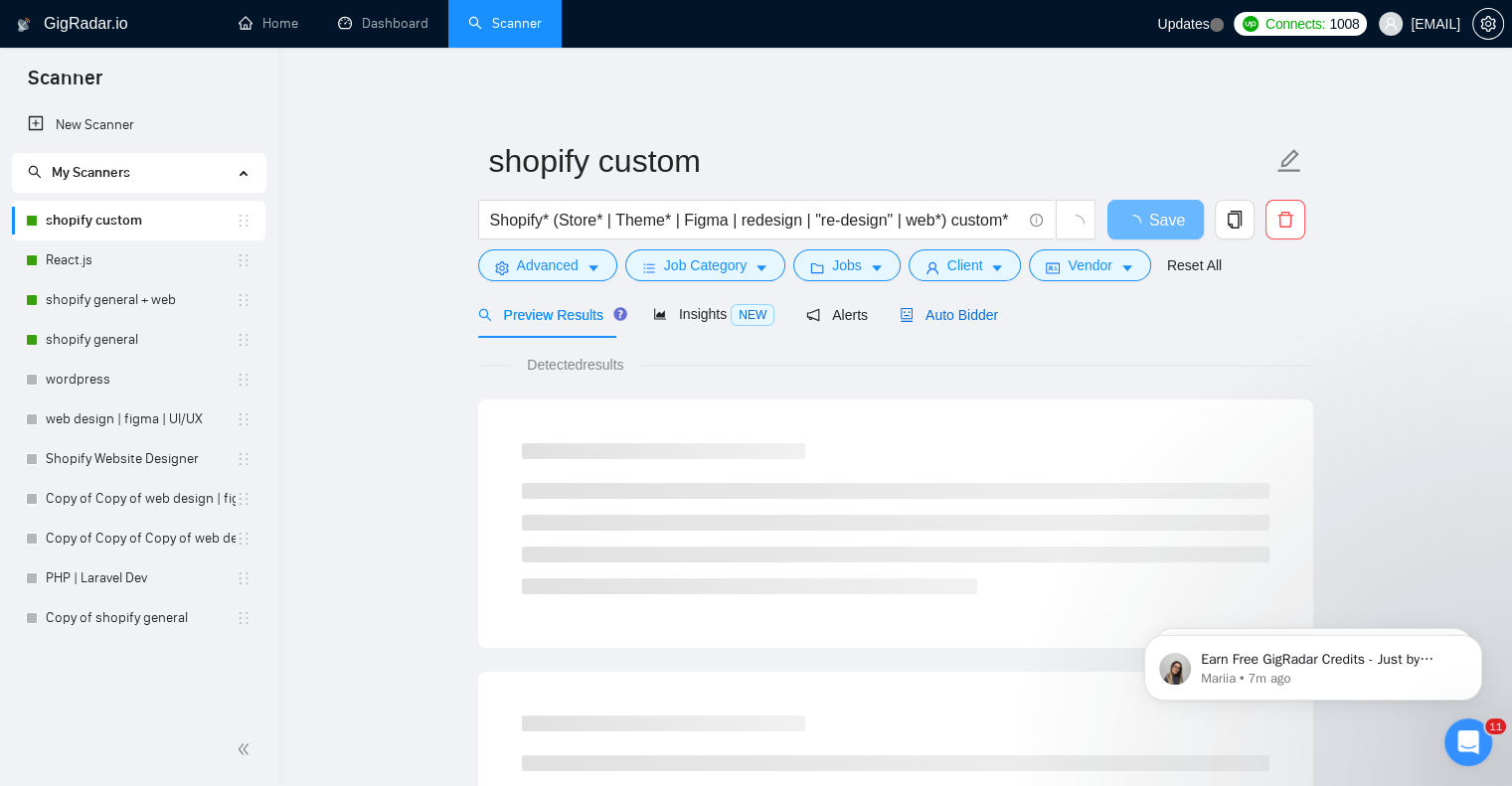 click on "Auto Bidder" at bounding box center [948, 315] 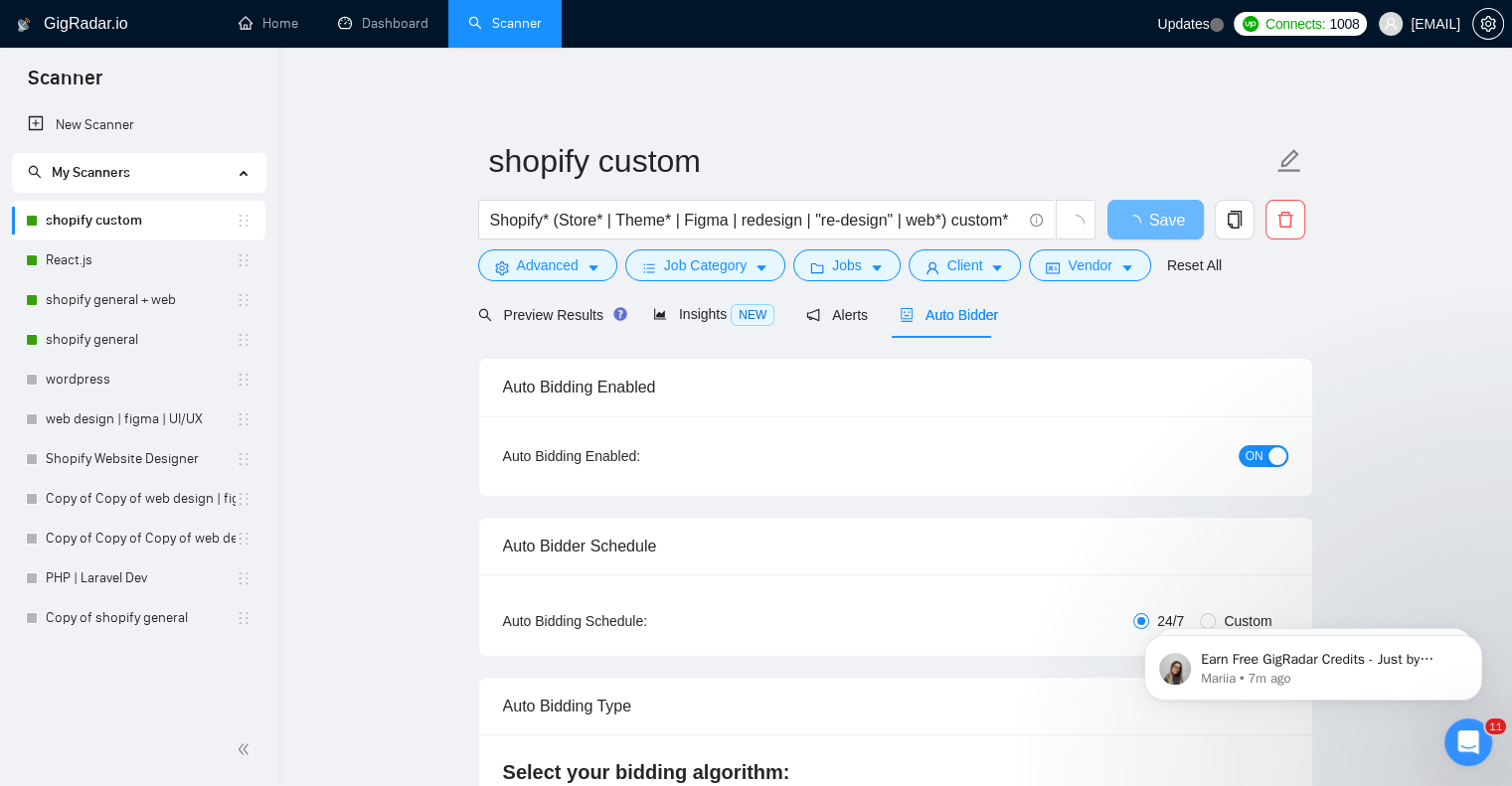 type 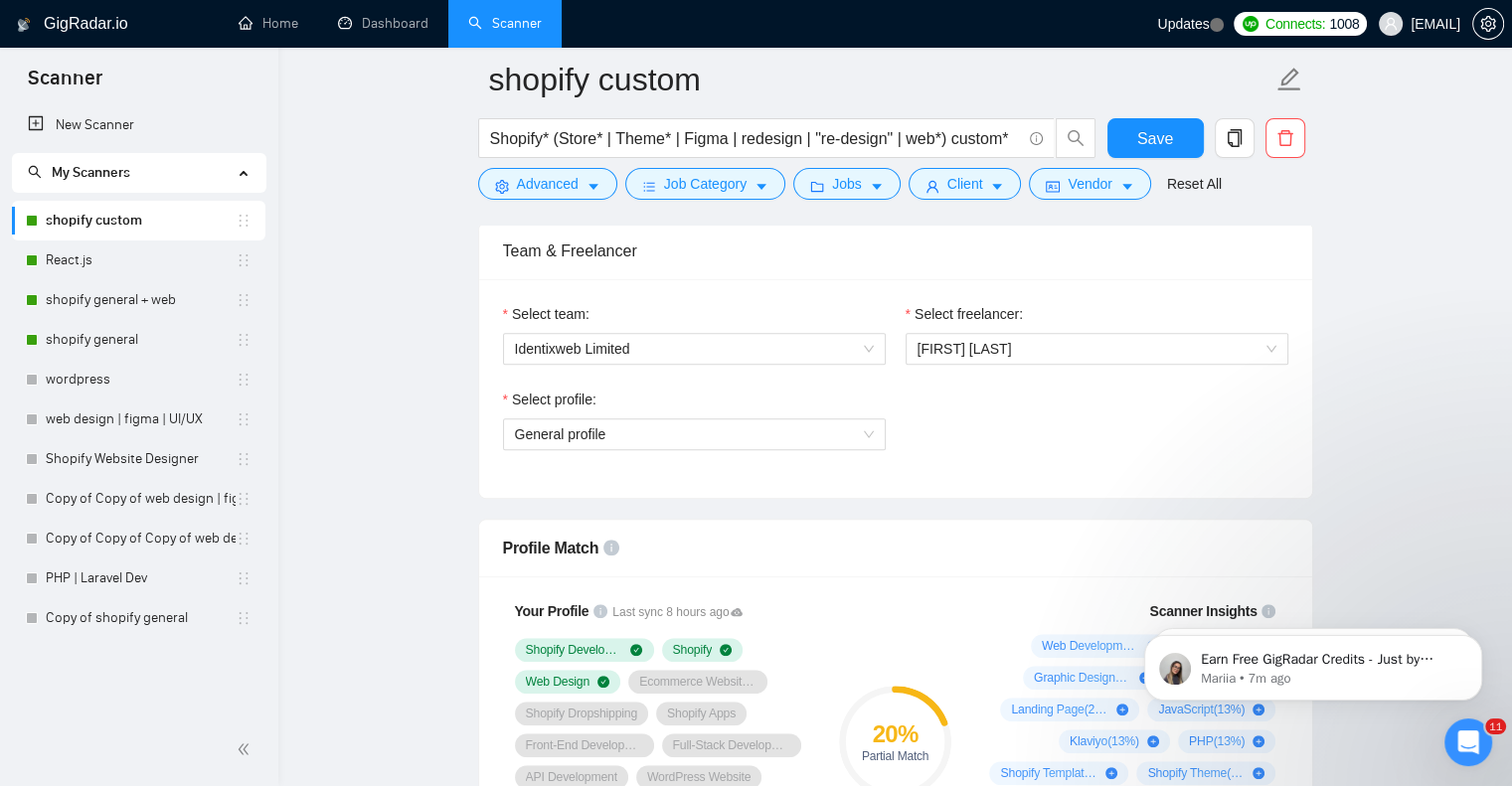 scroll, scrollTop: 1252, scrollLeft: 0, axis: vertical 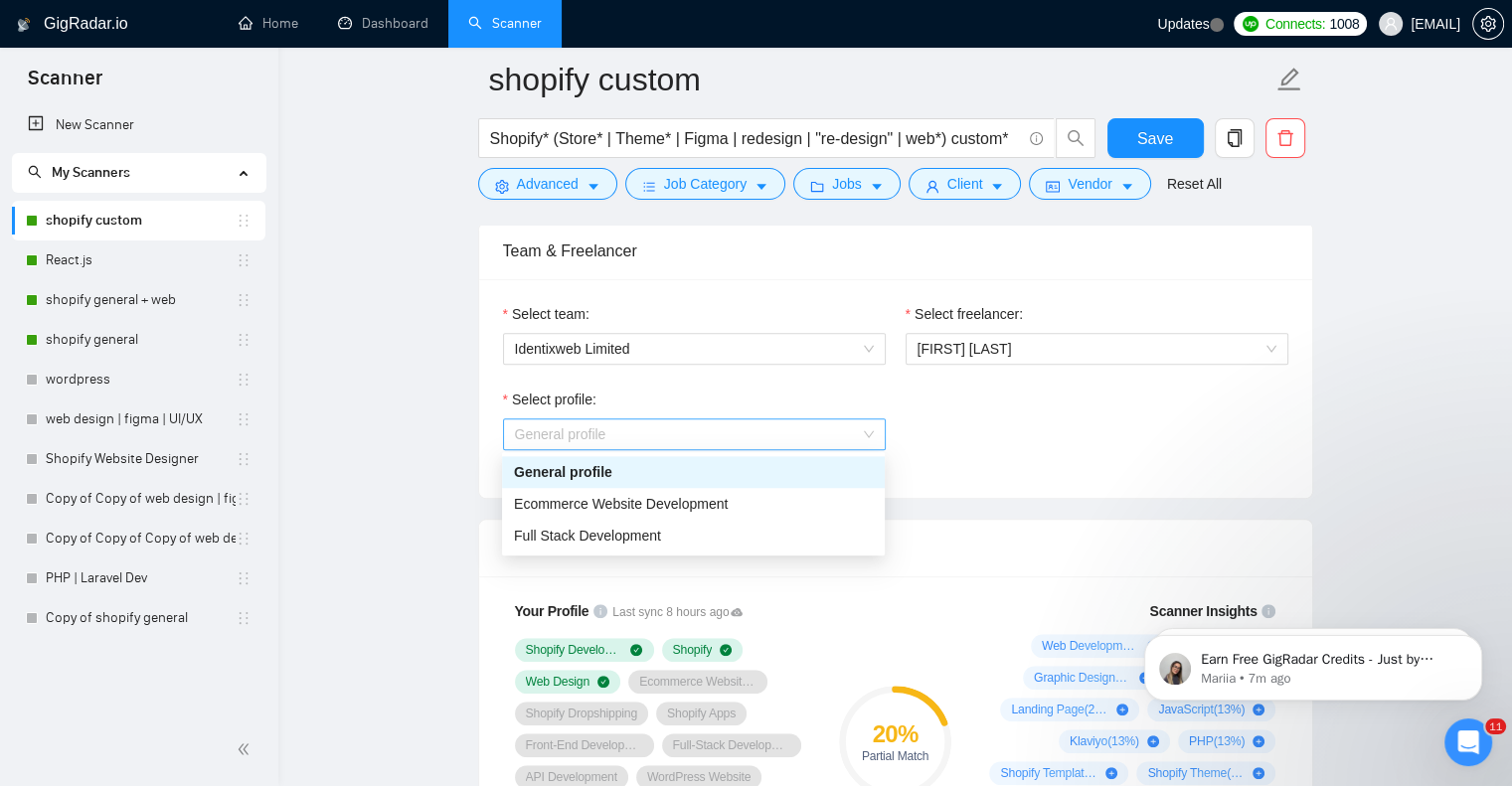 click on "General profile" at bounding box center (694, 434) 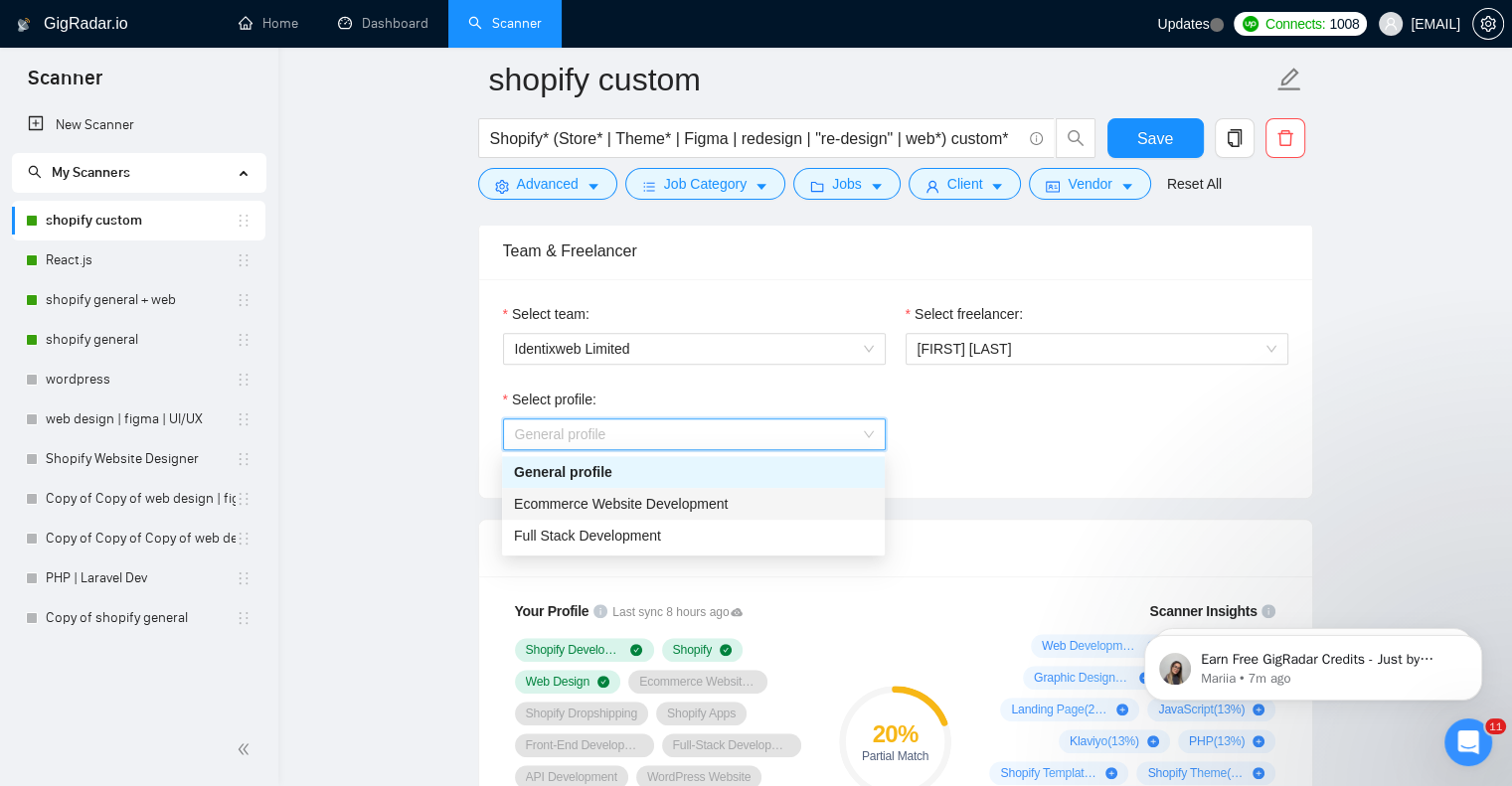 click on "Ecommerce Website Development" at bounding box center (620, 504) 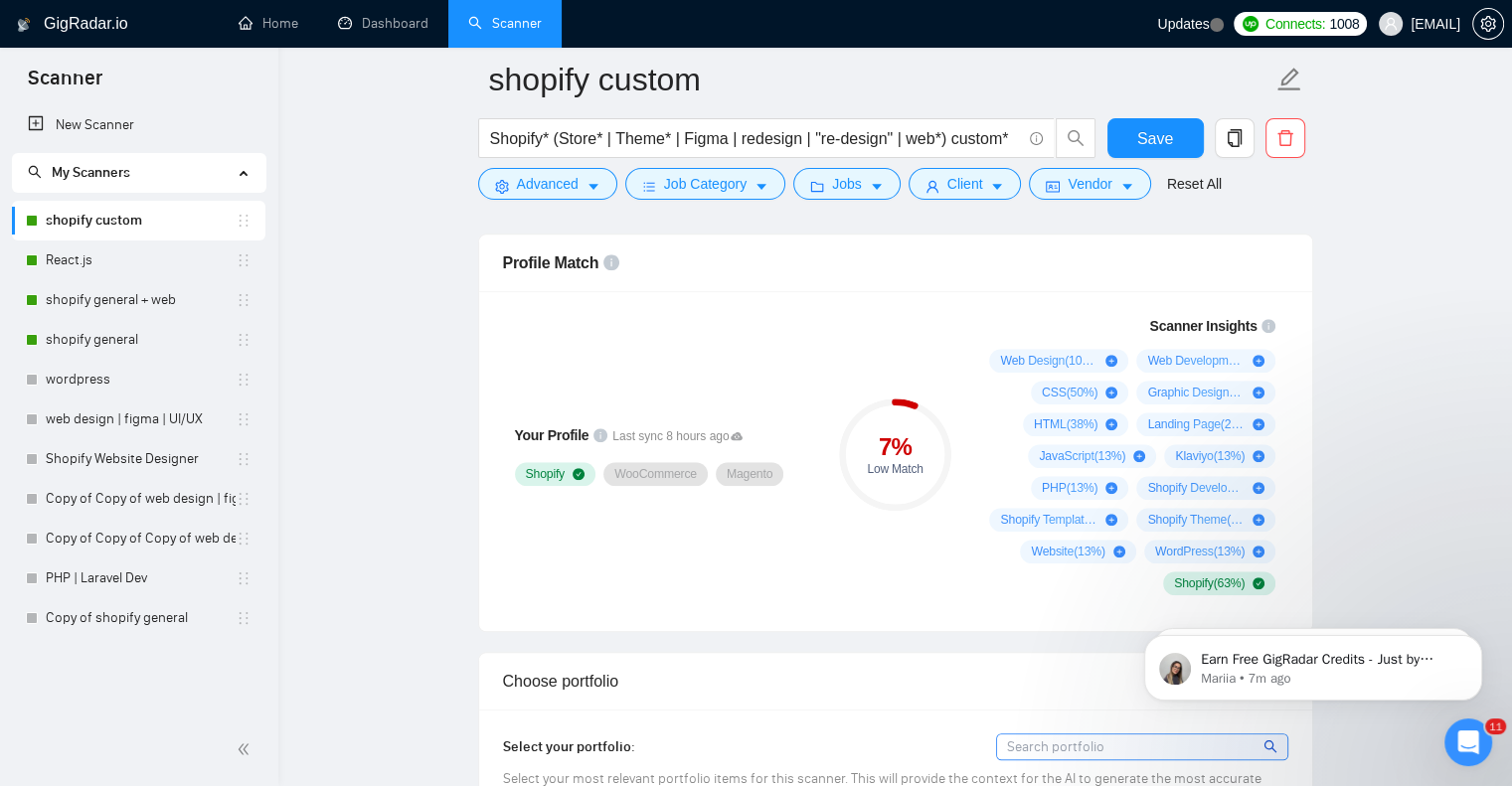 scroll, scrollTop: 1548, scrollLeft: 0, axis: vertical 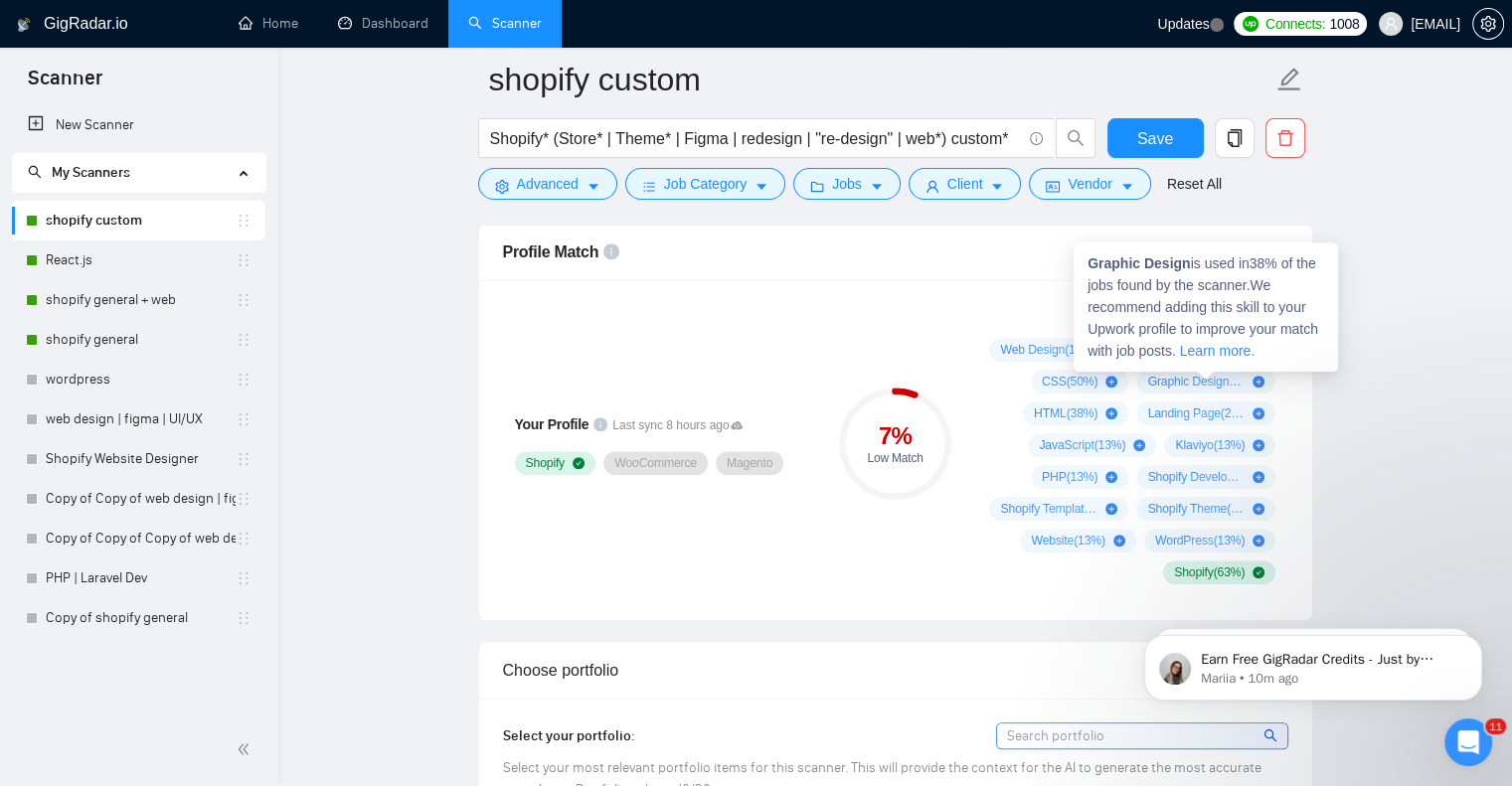 drag, startPoint x: 1151, startPoint y: 380, endPoint x: 1185, endPoint y: 262, distance: 122.80065 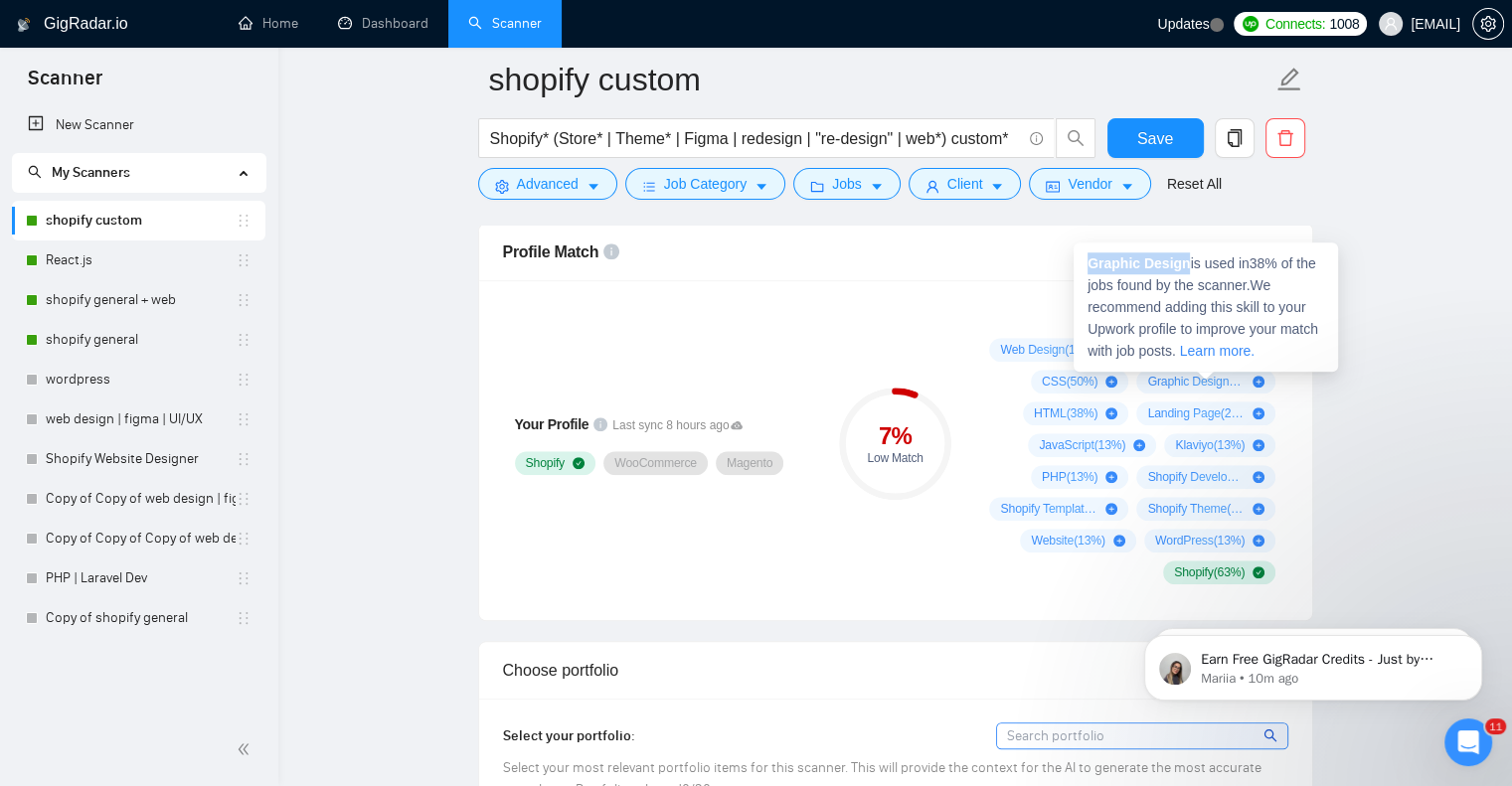 drag, startPoint x: 1185, startPoint y: 262, endPoint x: 1090, endPoint y: 261, distance: 95.00526 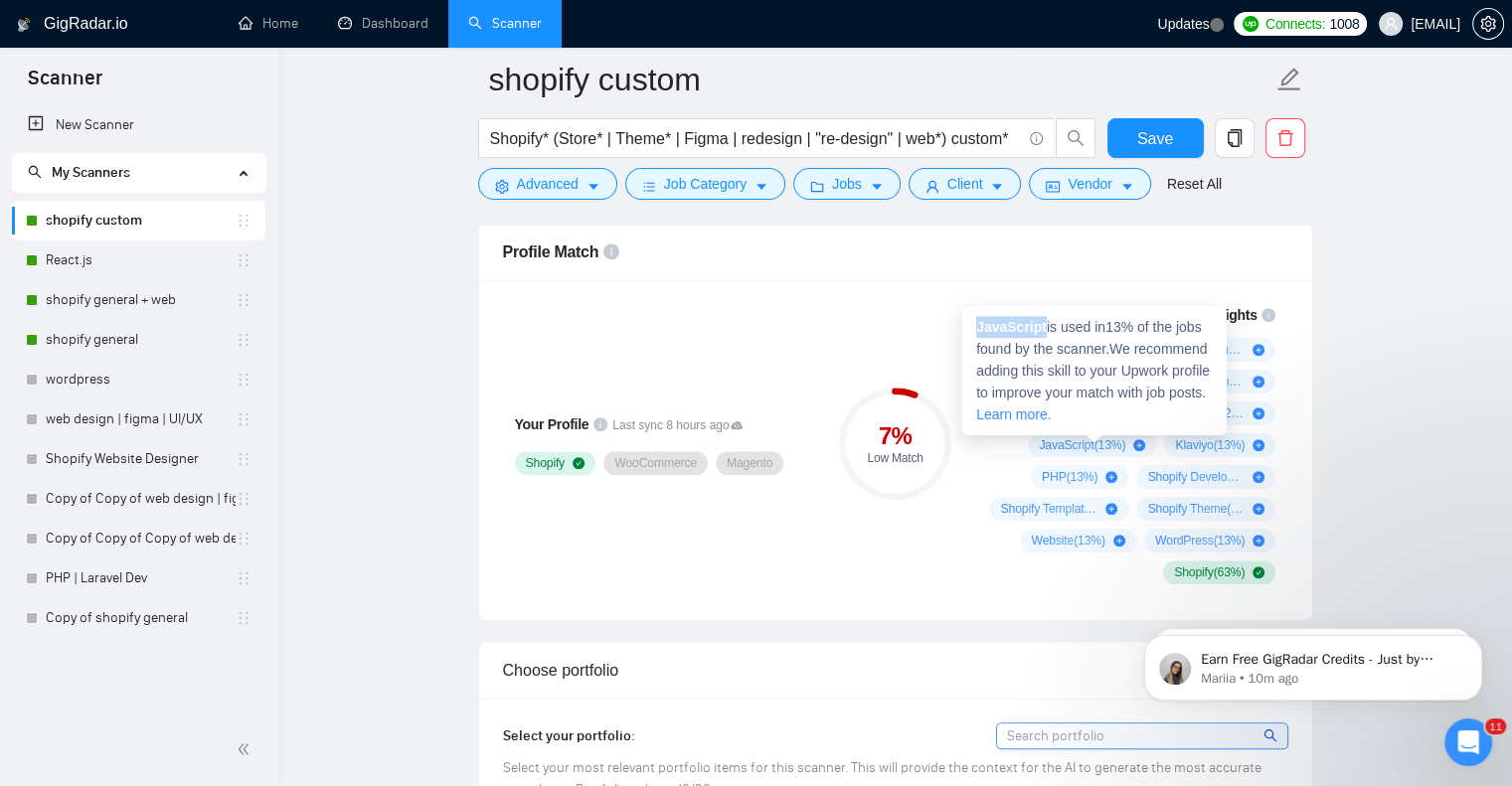 drag, startPoint x: 1043, startPoint y: 328, endPoint x: 976, endPoint y: 319, distance: 67.601775 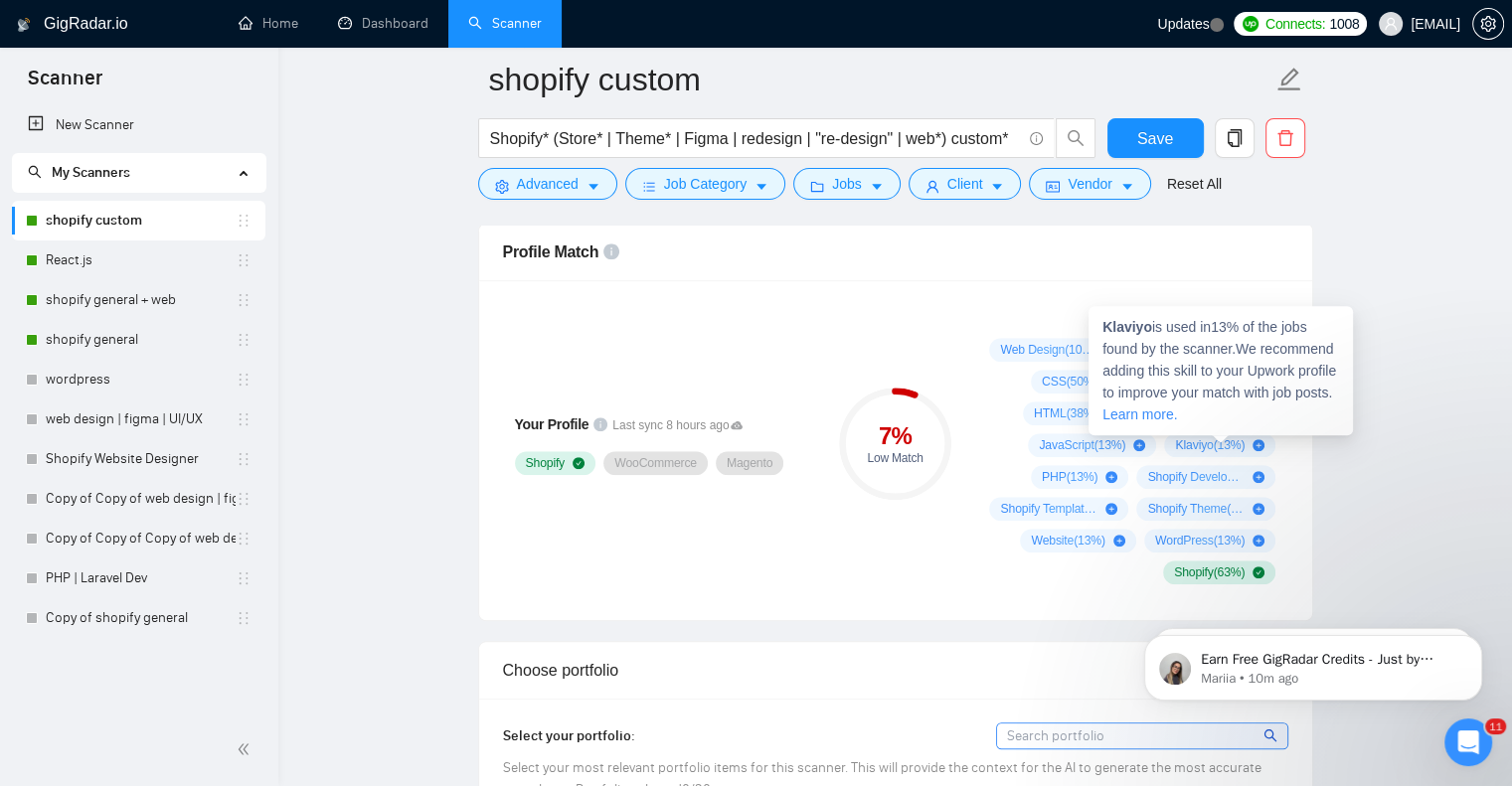 drag, startPoint x: 1173, startPoint y: 440, endPoint x: 1209, endPoint y: 443, distance: 36.124784 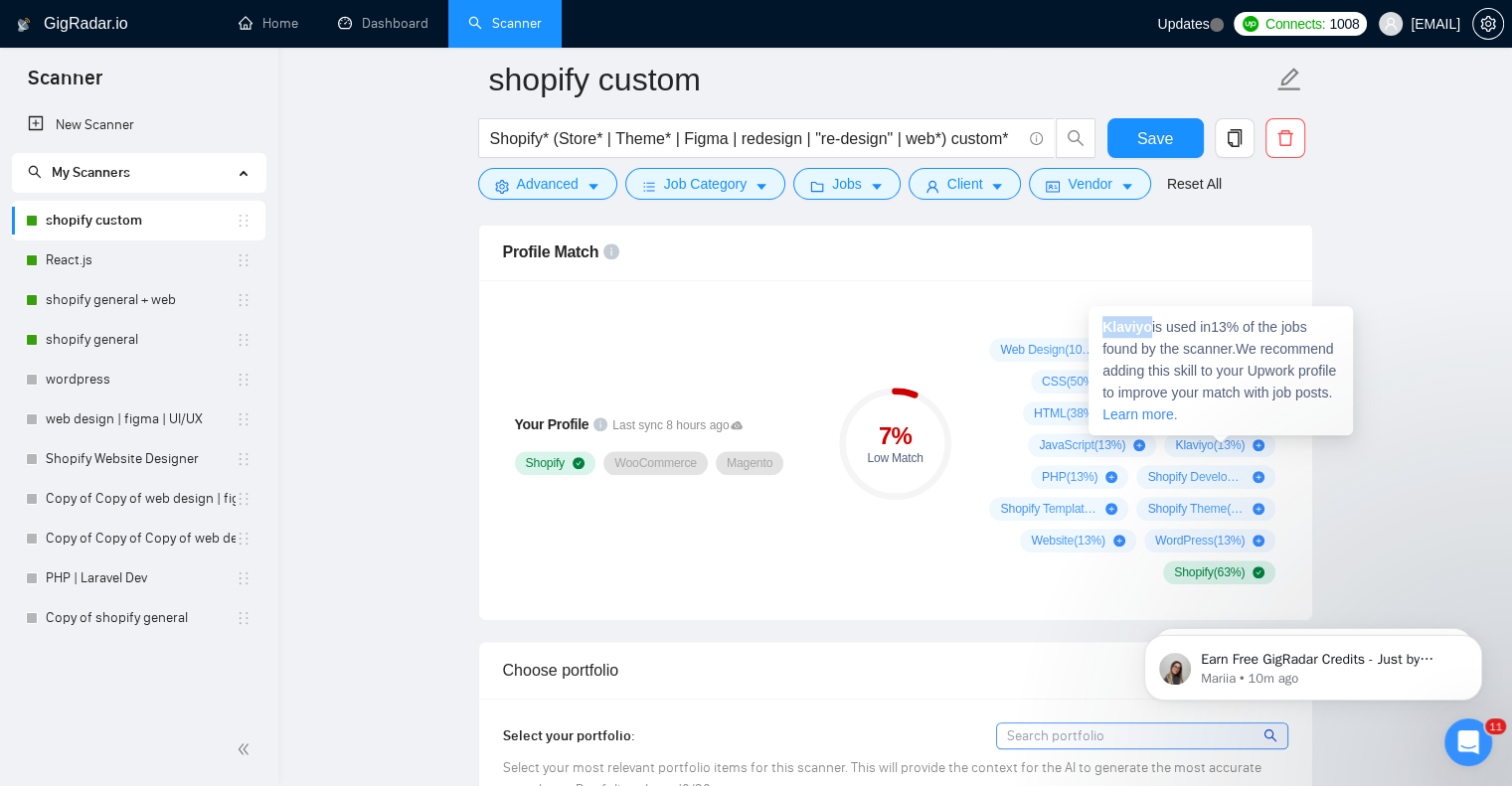 drag, startPoint x: 1150, startPoint y: 325, endPoint x: 1101, endPoint y: 321, distance: 49.162994 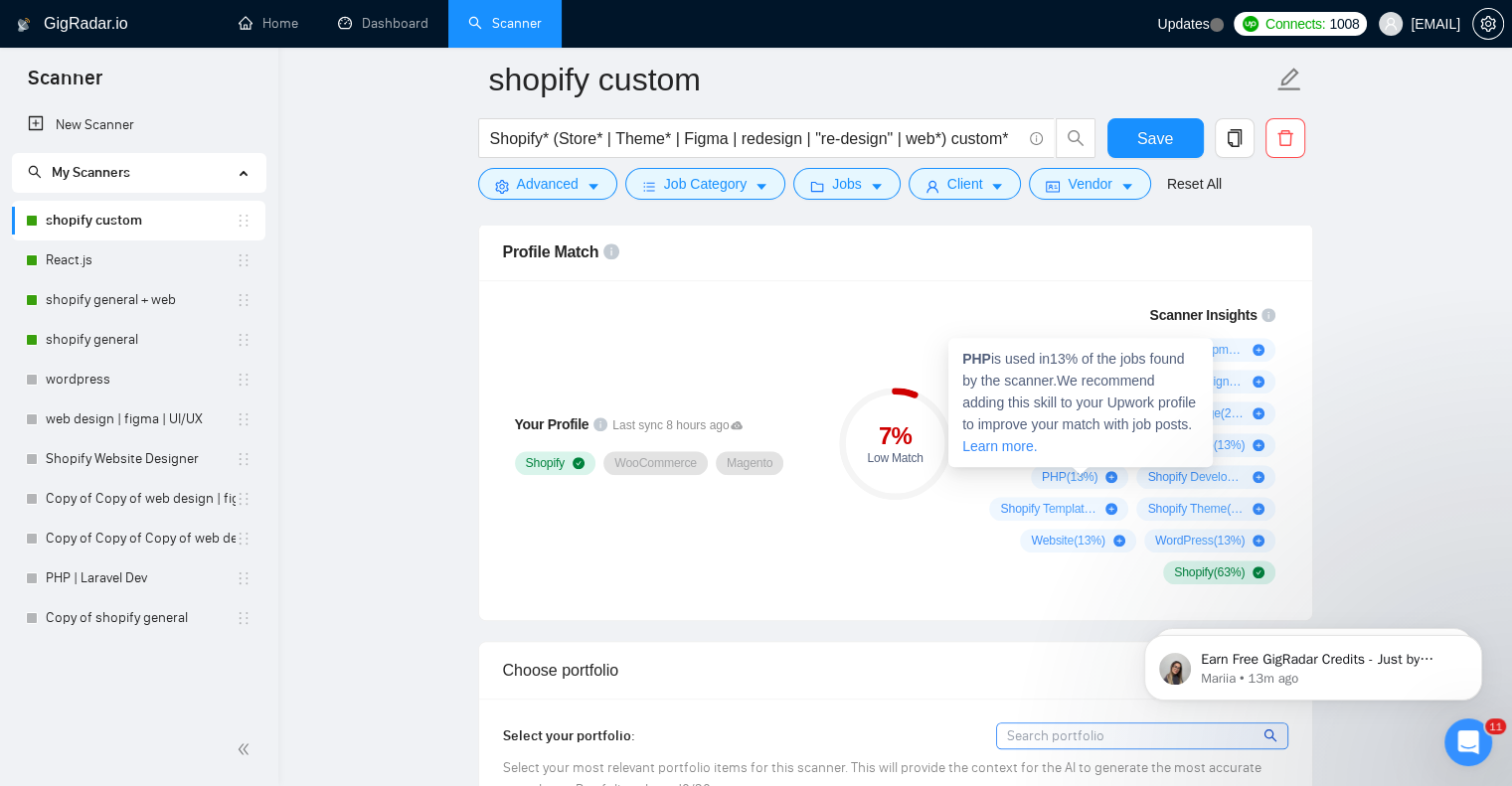 click on "PHP" at bounding box center (976, 359) 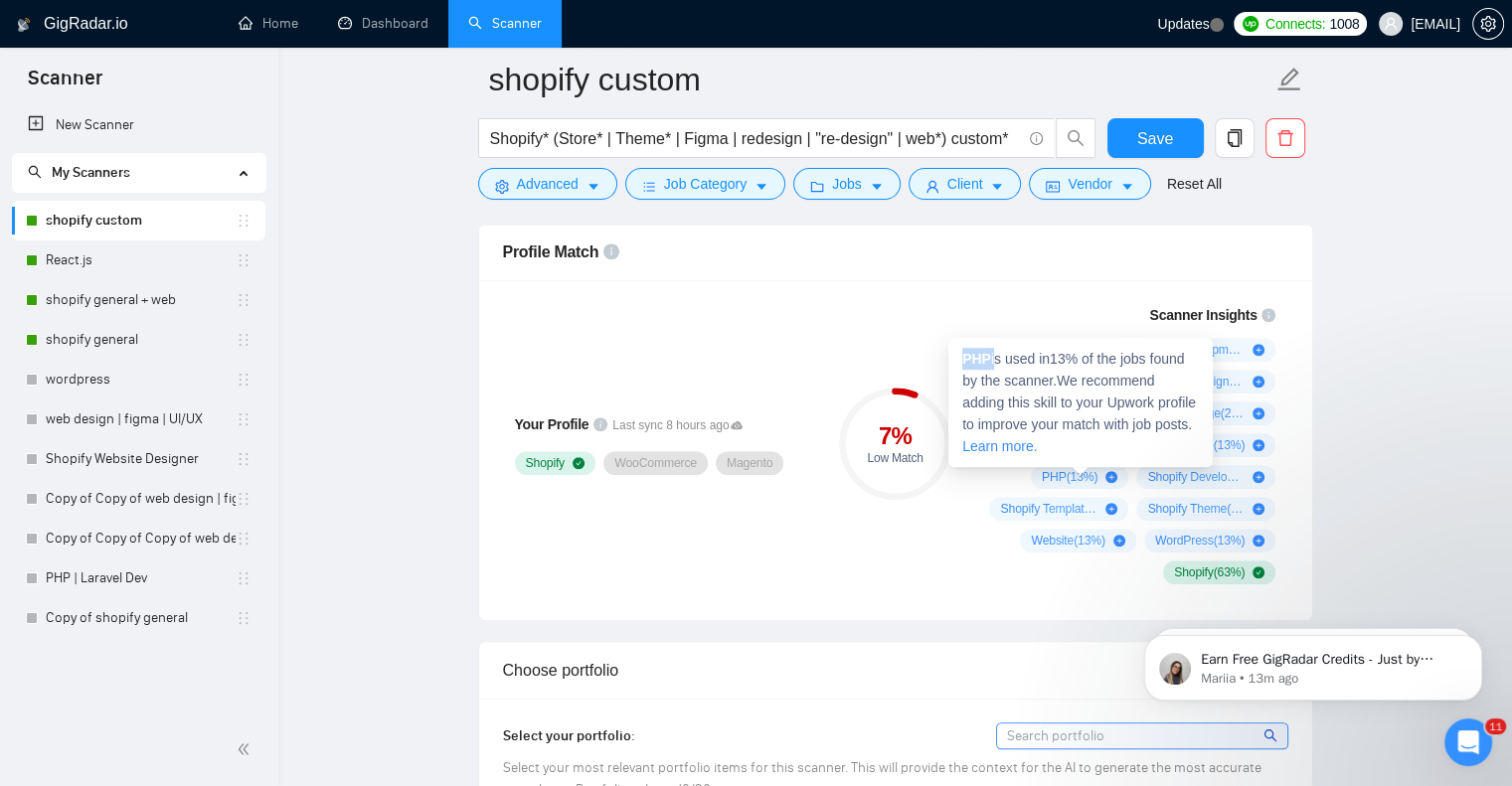 click on "PHP" at bounding box center [976, 359] 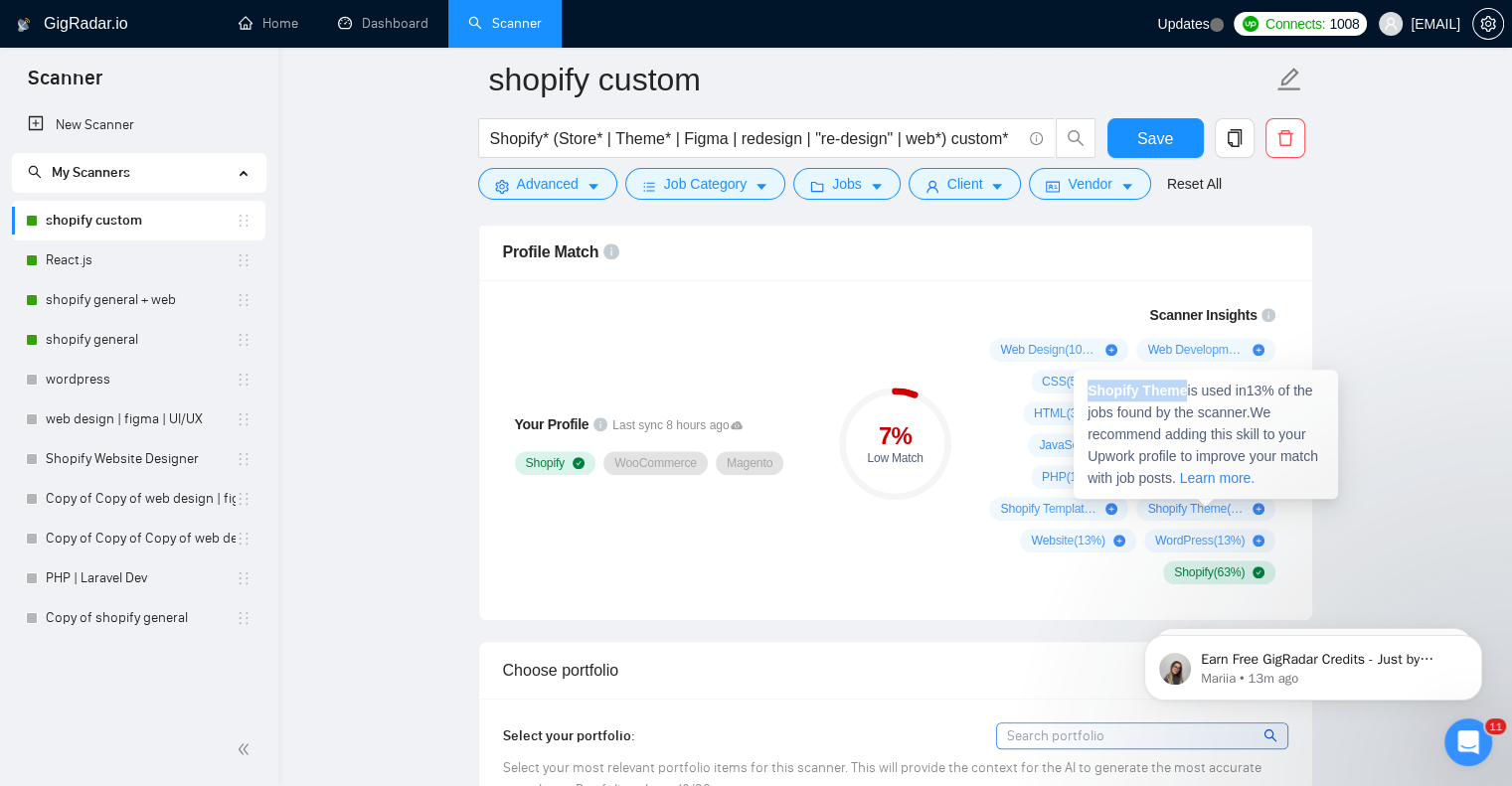 drag, startPoint x: 1186, startPoint y: 388, endPoint x: 1089, endPoint y: 381, distance: 97.25225 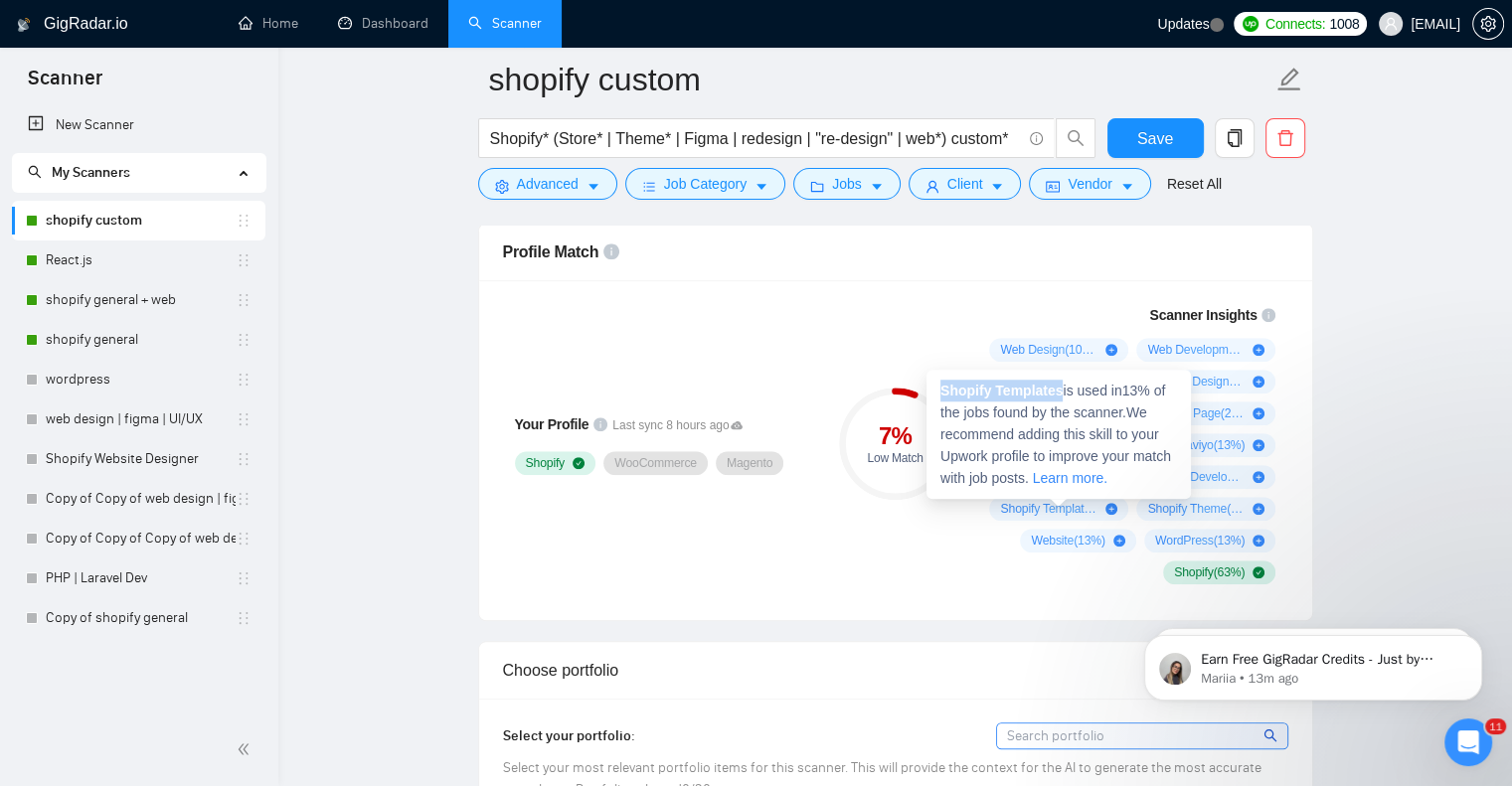drag, startPoint x: 1062, startPoint y: 387, endPoint x: 938, endPoint y: 387, distance: 124 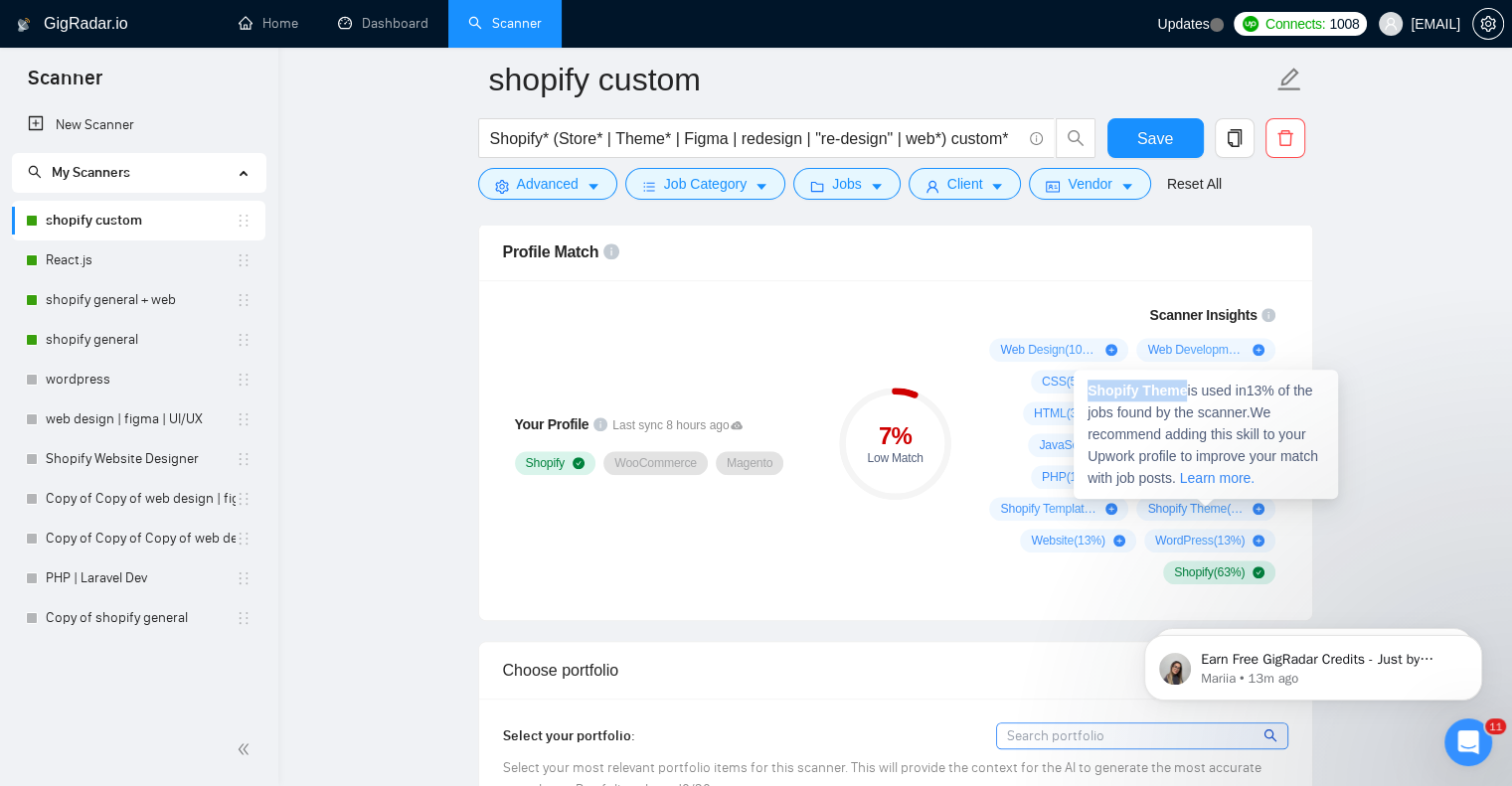 drag, startPoint x: 1186, startPoint y: 393, endPoint x: 1086, endPoint y: 385, distance: 100.31949 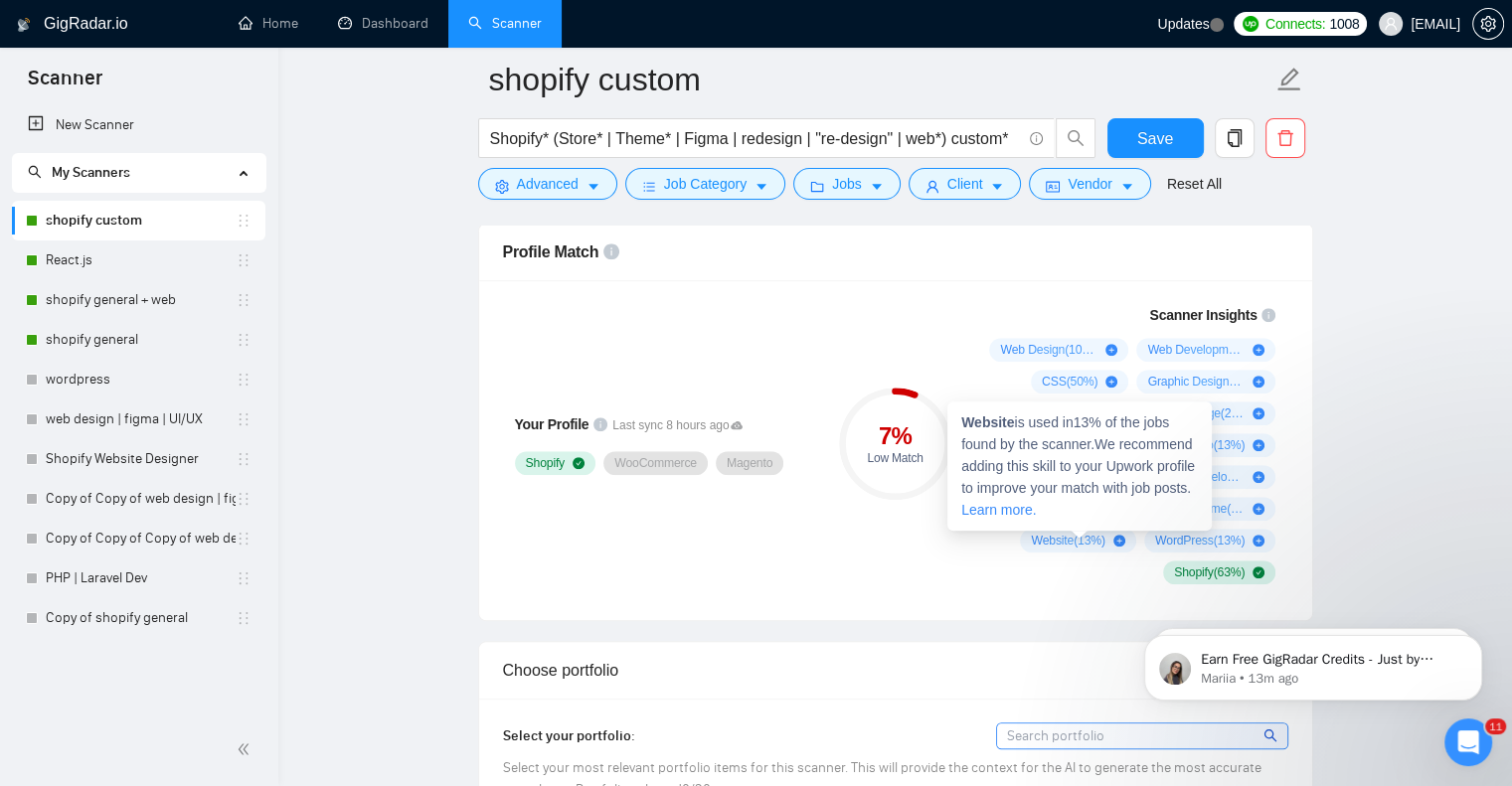 click on "Website" at bounding box center (987, 422) 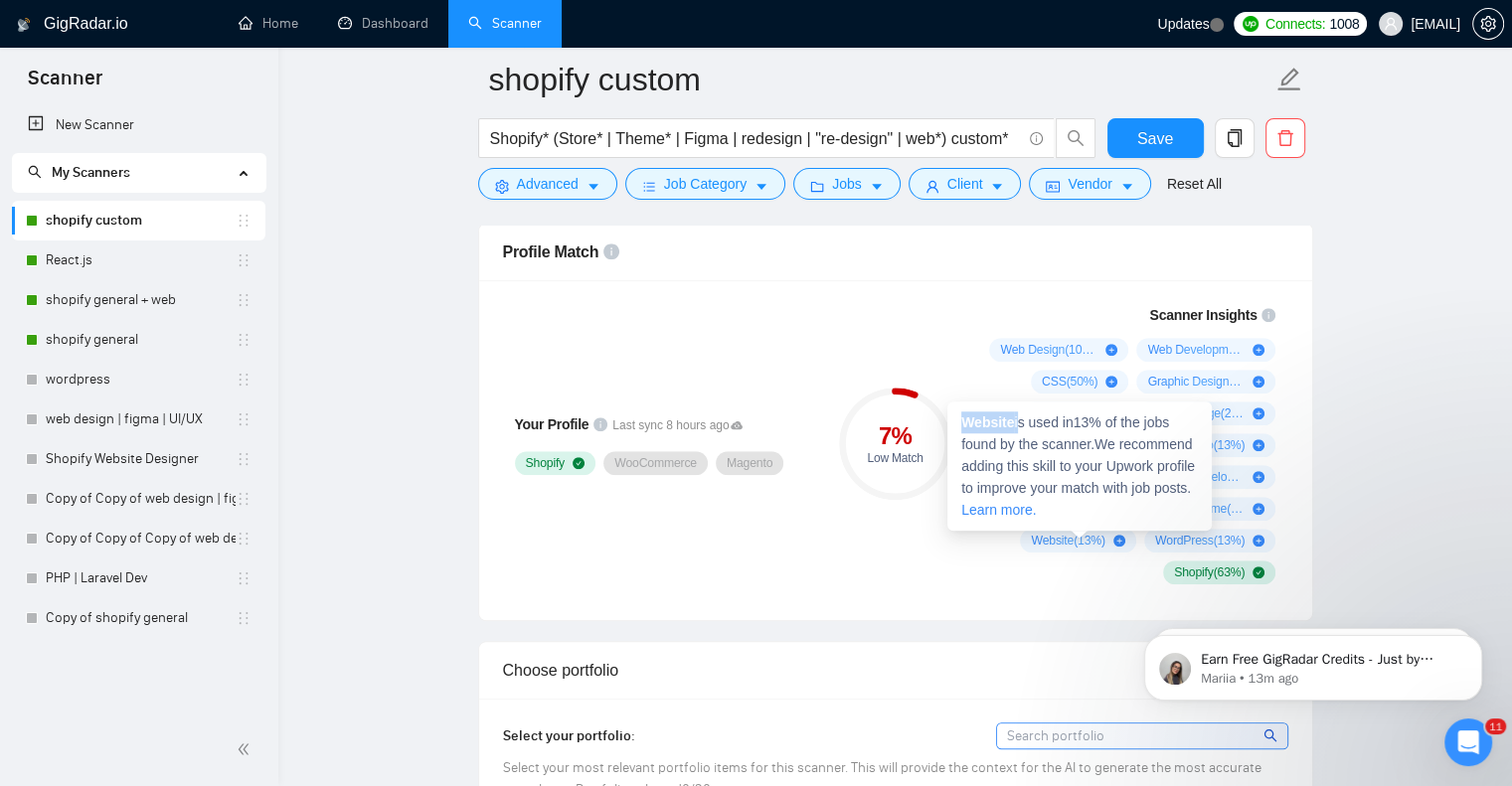 click on "Website" at bounding box center [987, 422] 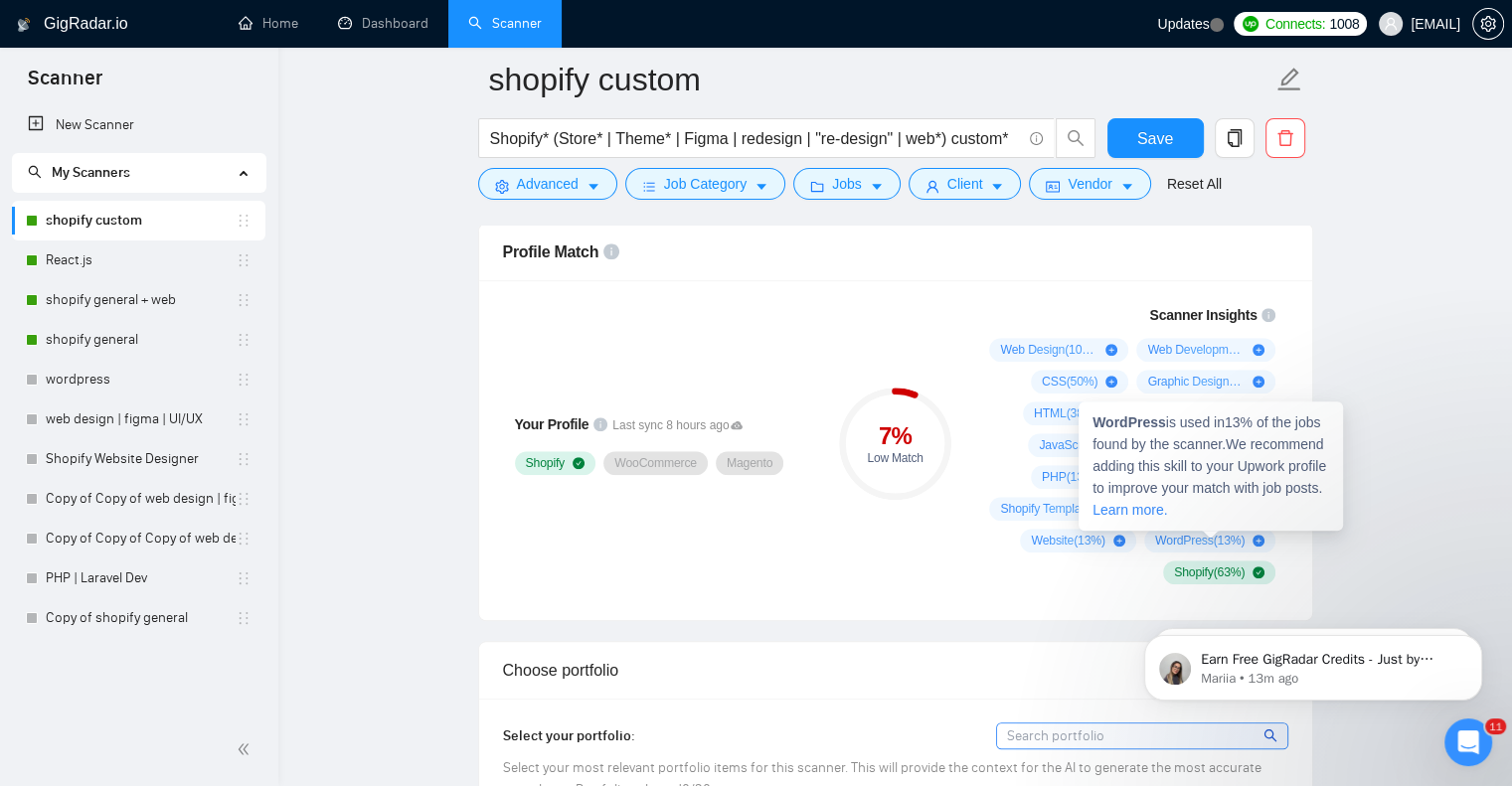 click on "WordPress" at bounding box center (1129, 422) 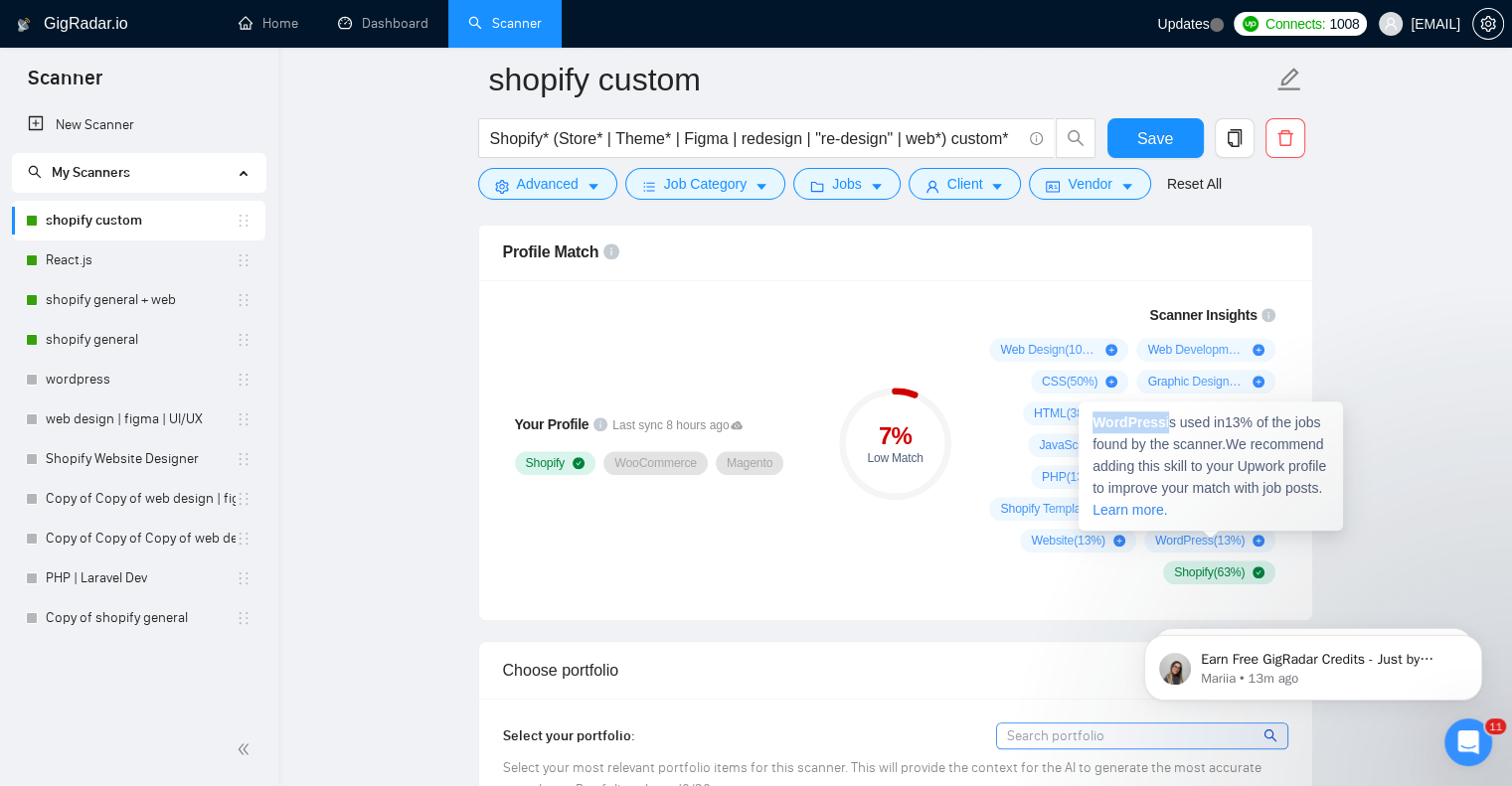 click on "WordPress" at bounding box center (1129, 422) 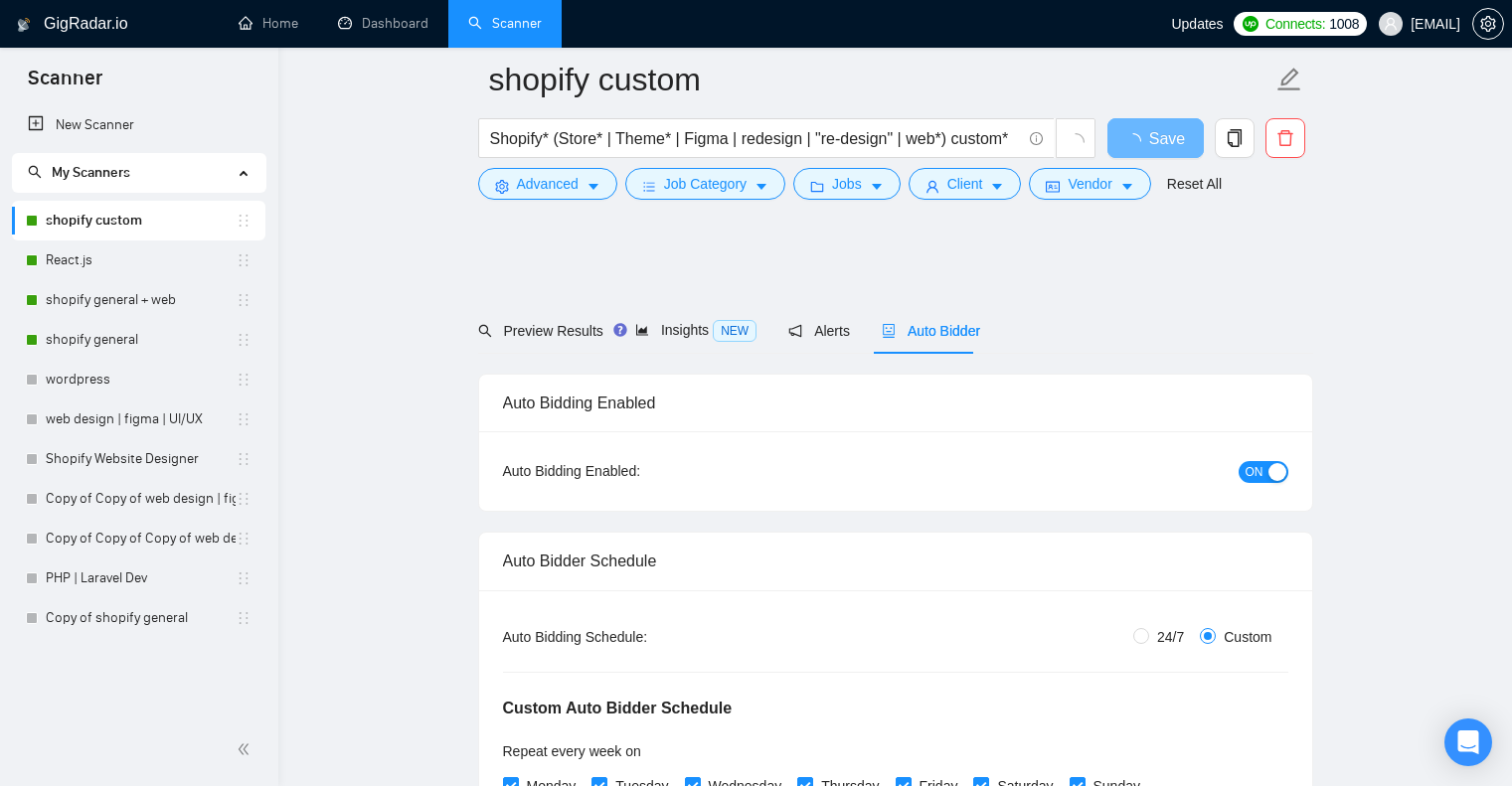 scroll, scrollTop: 1548, scrollLeft: 0, axis: vertical 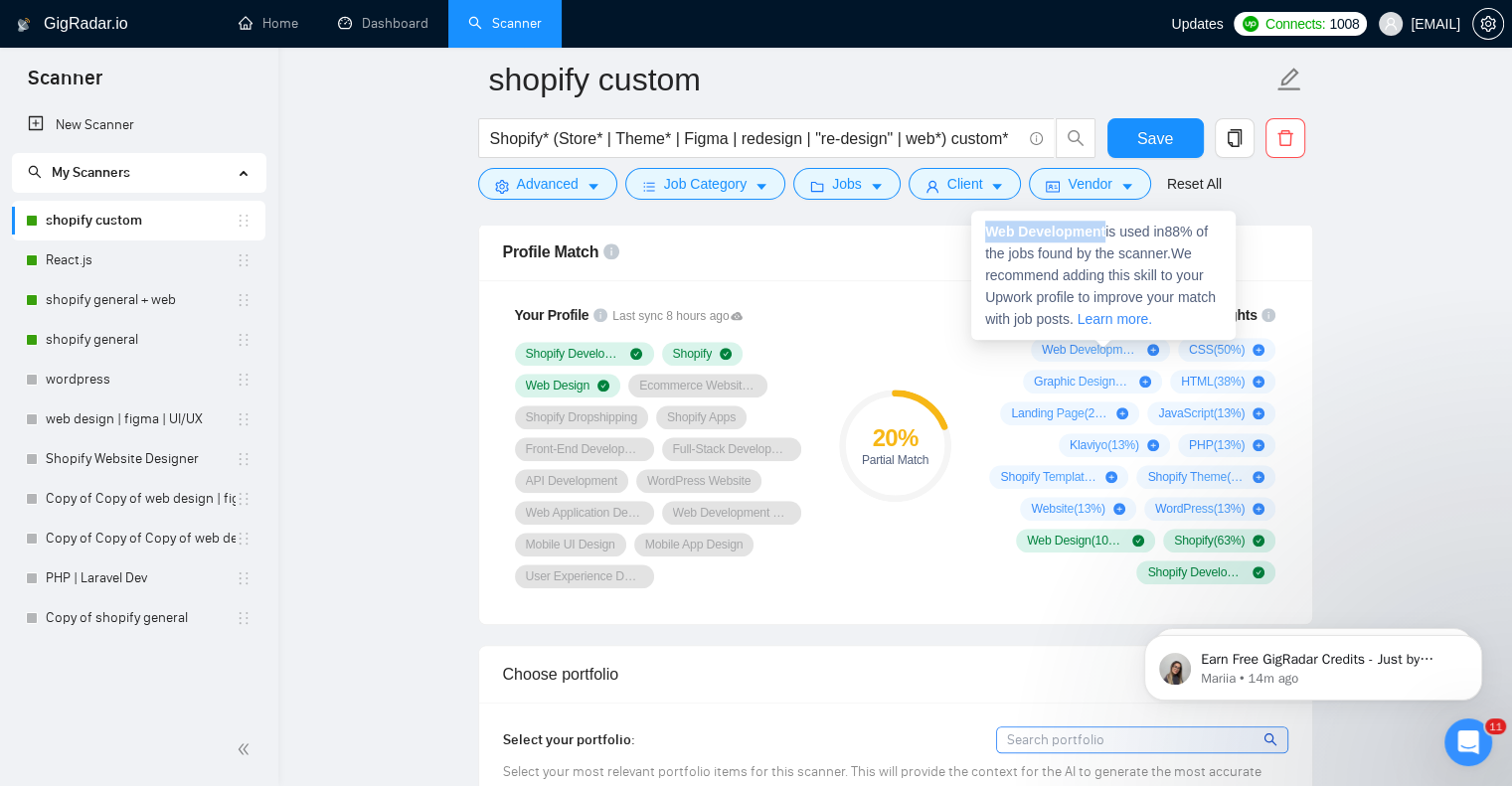 drag, startPoint x: 1106, startPoint y: 230, endPoint x: 981, endPoint y: 228, distance: 125.016 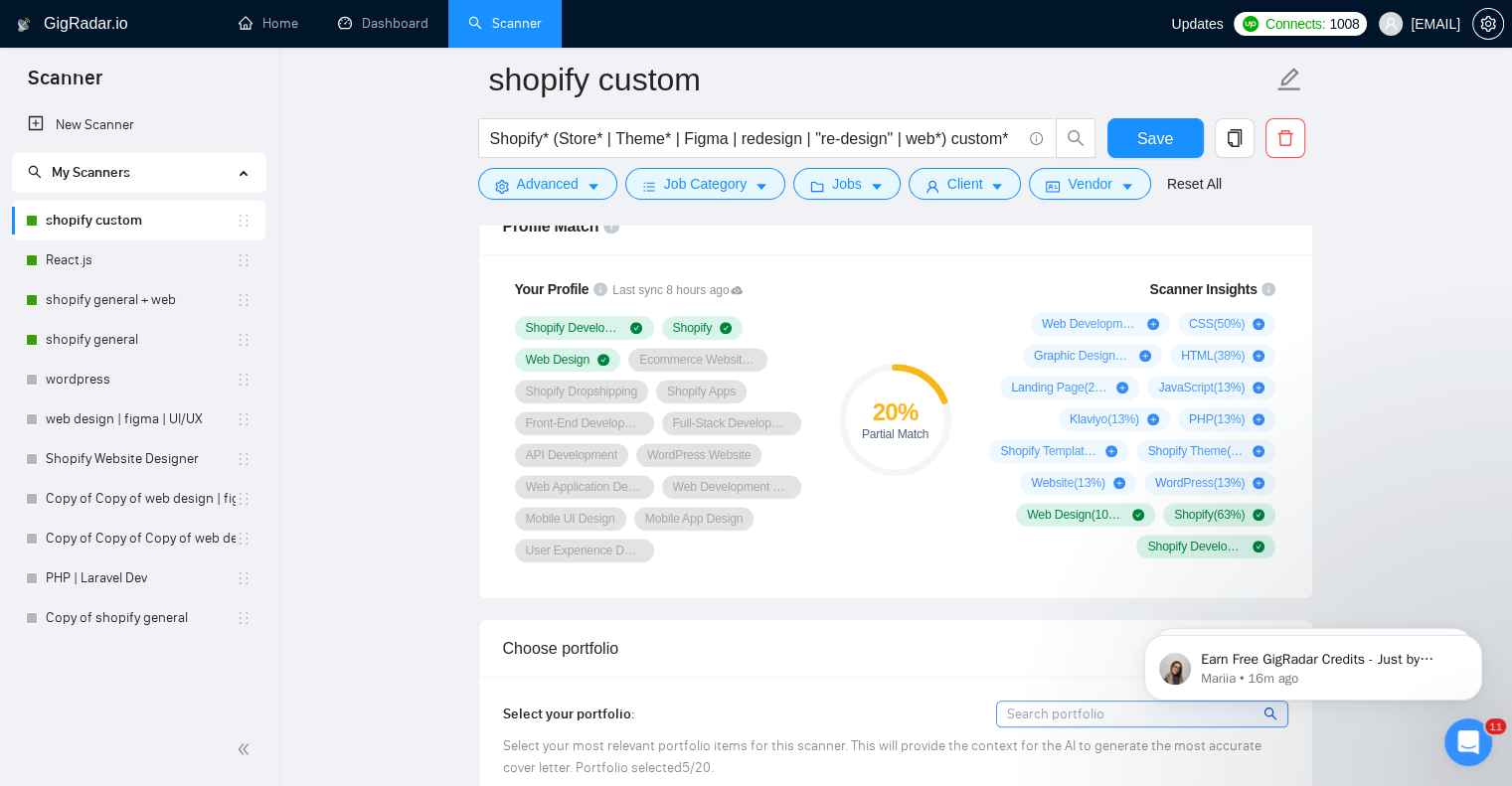 scroll, scrollTop: 1576, scrollLeft: 0, axis: vertical 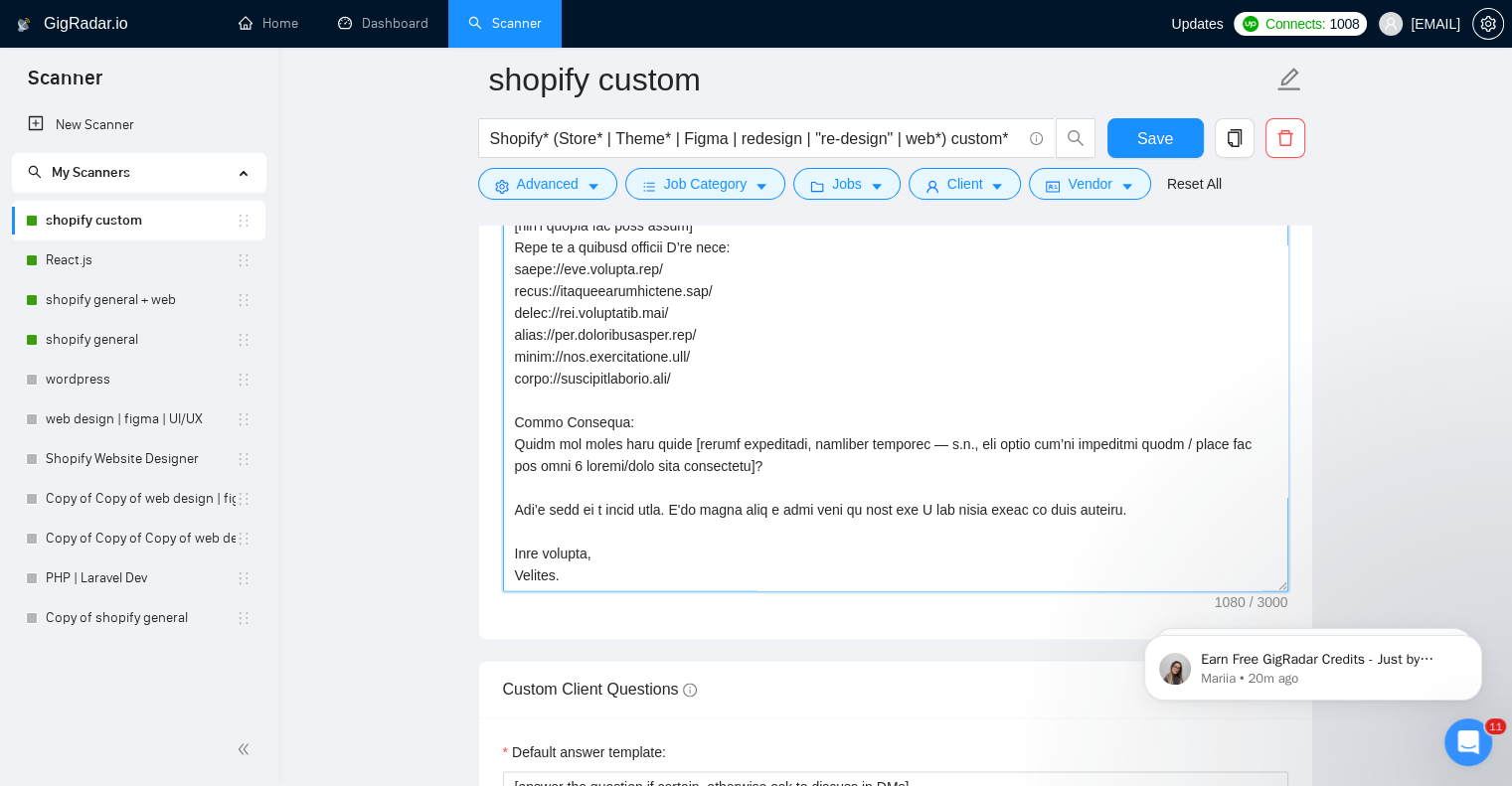 click on "Cover letter template:" at bounding box center [896, 368] 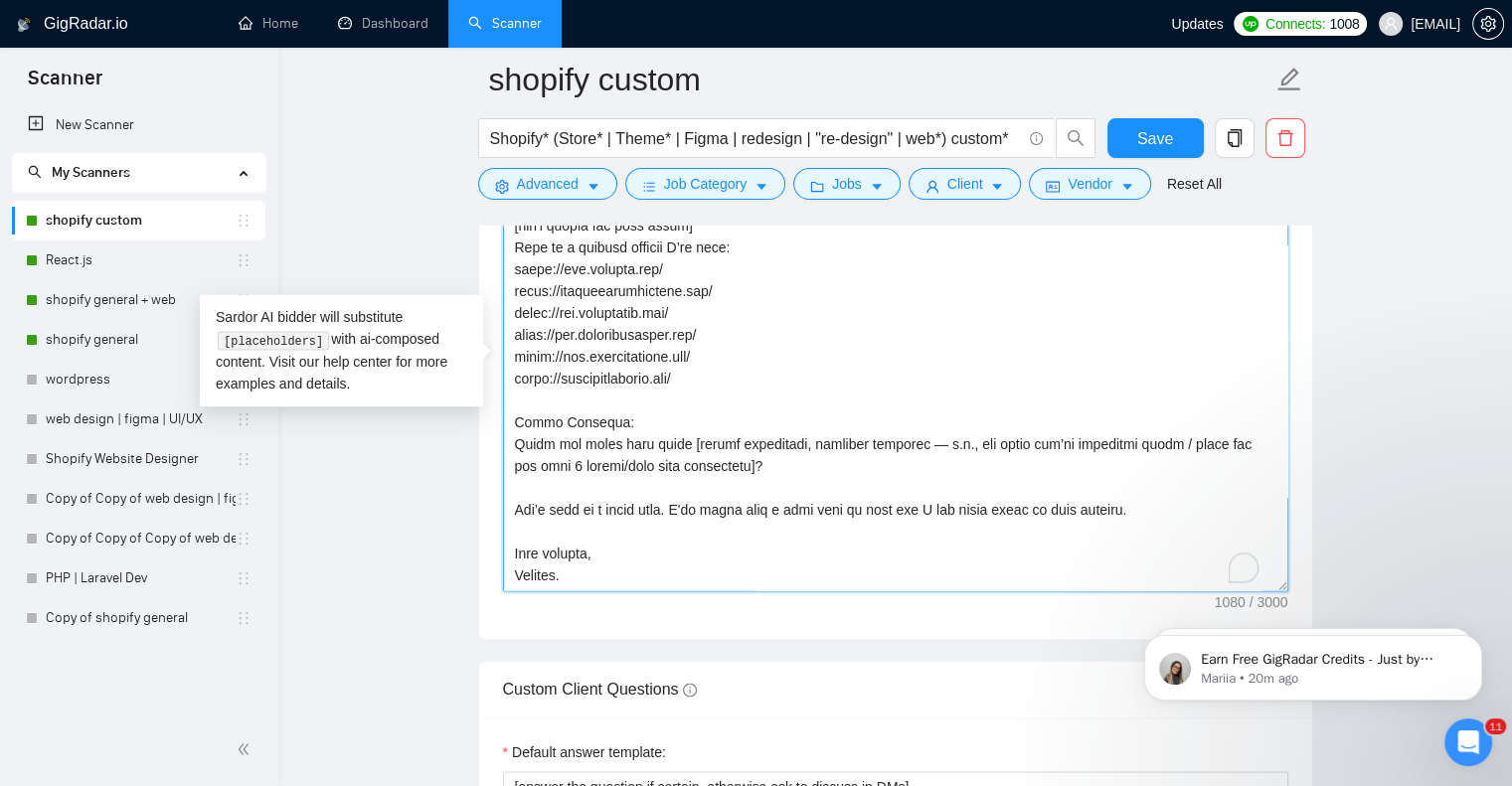 scroll, scrollTop: 174, scrollLeft: 0, axis: vertical 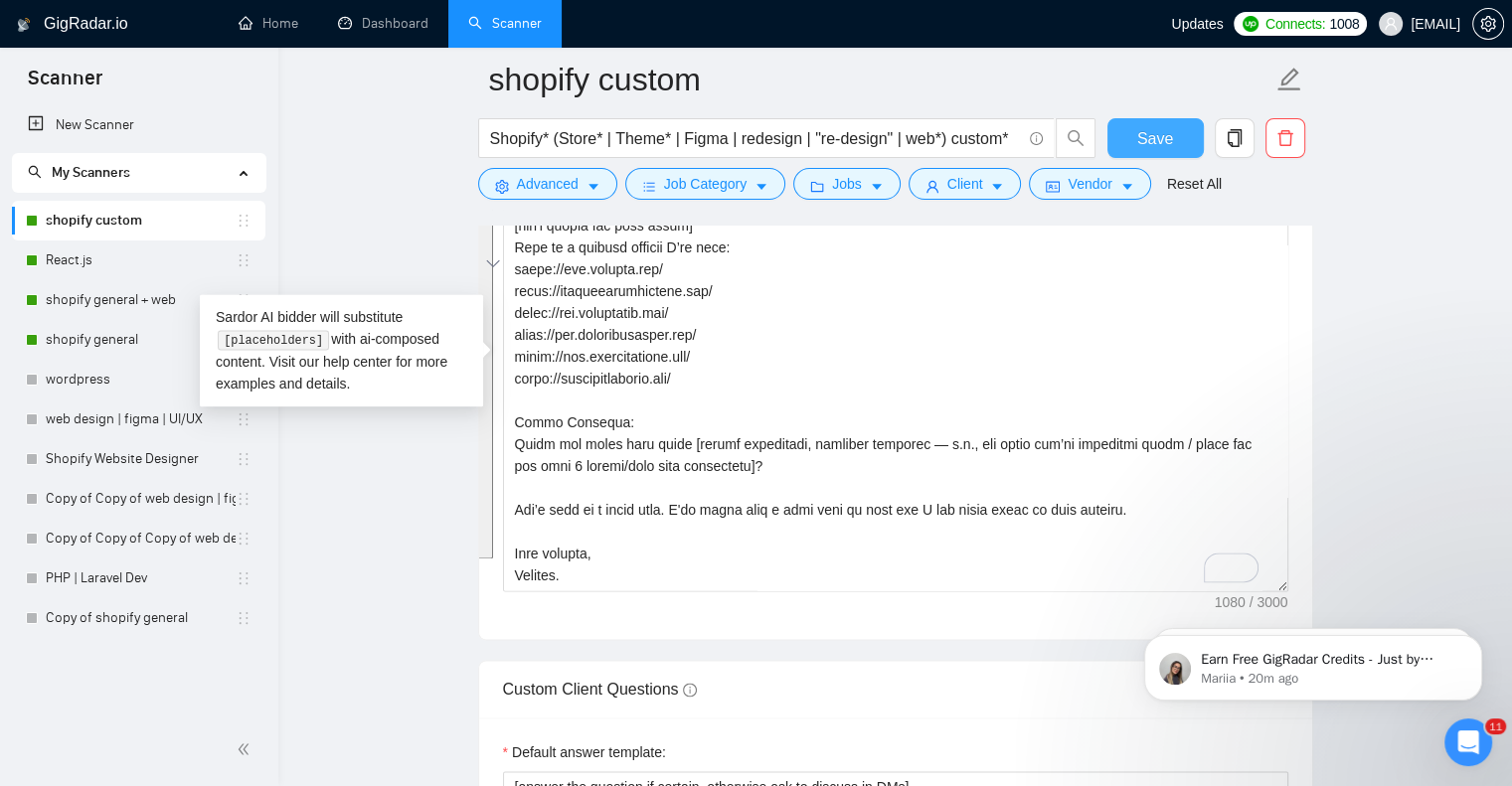 click on "Save" at bounding box center [1155, 138] 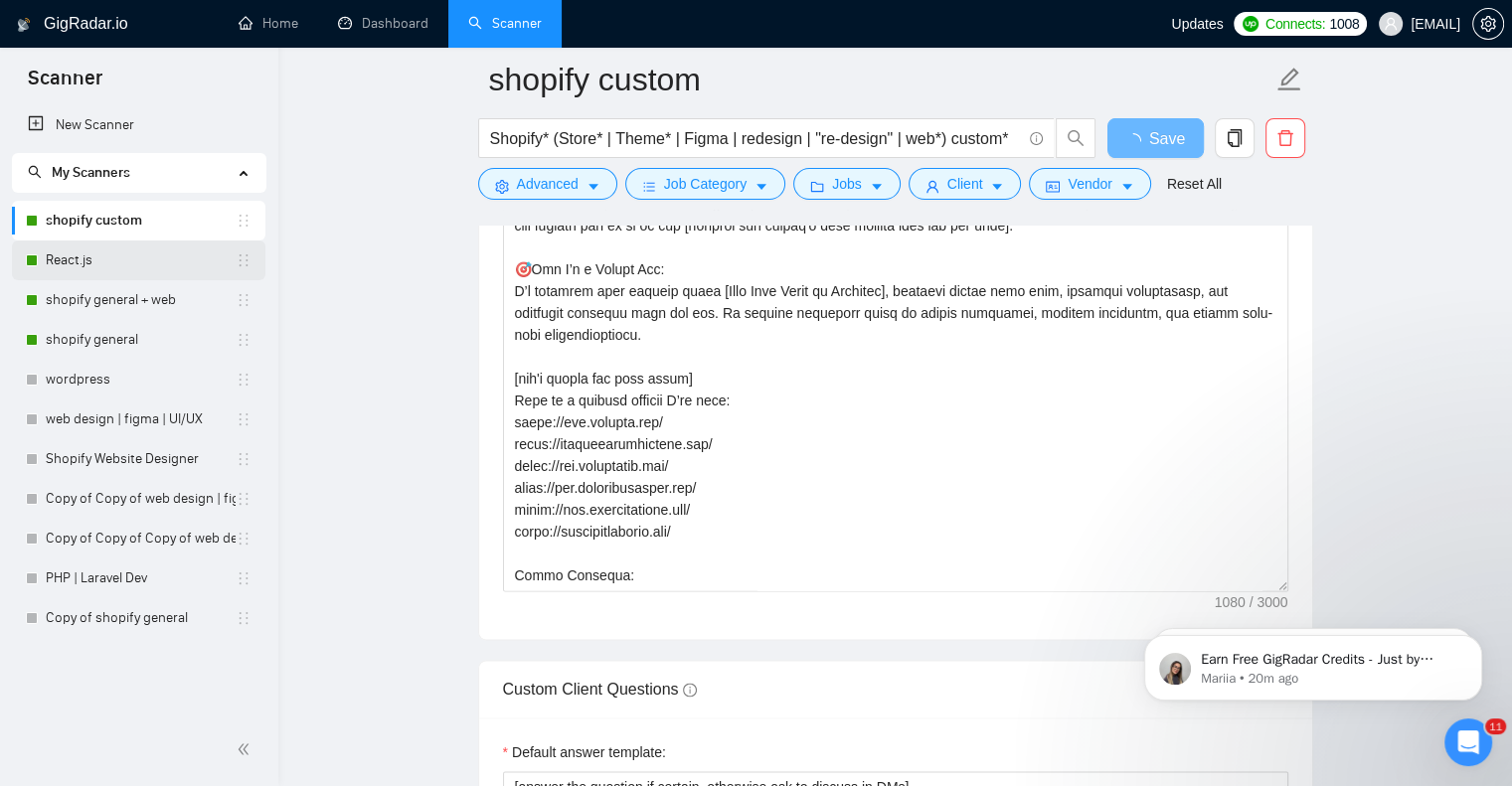 click on "React.js" at bounding box center [140, 260] 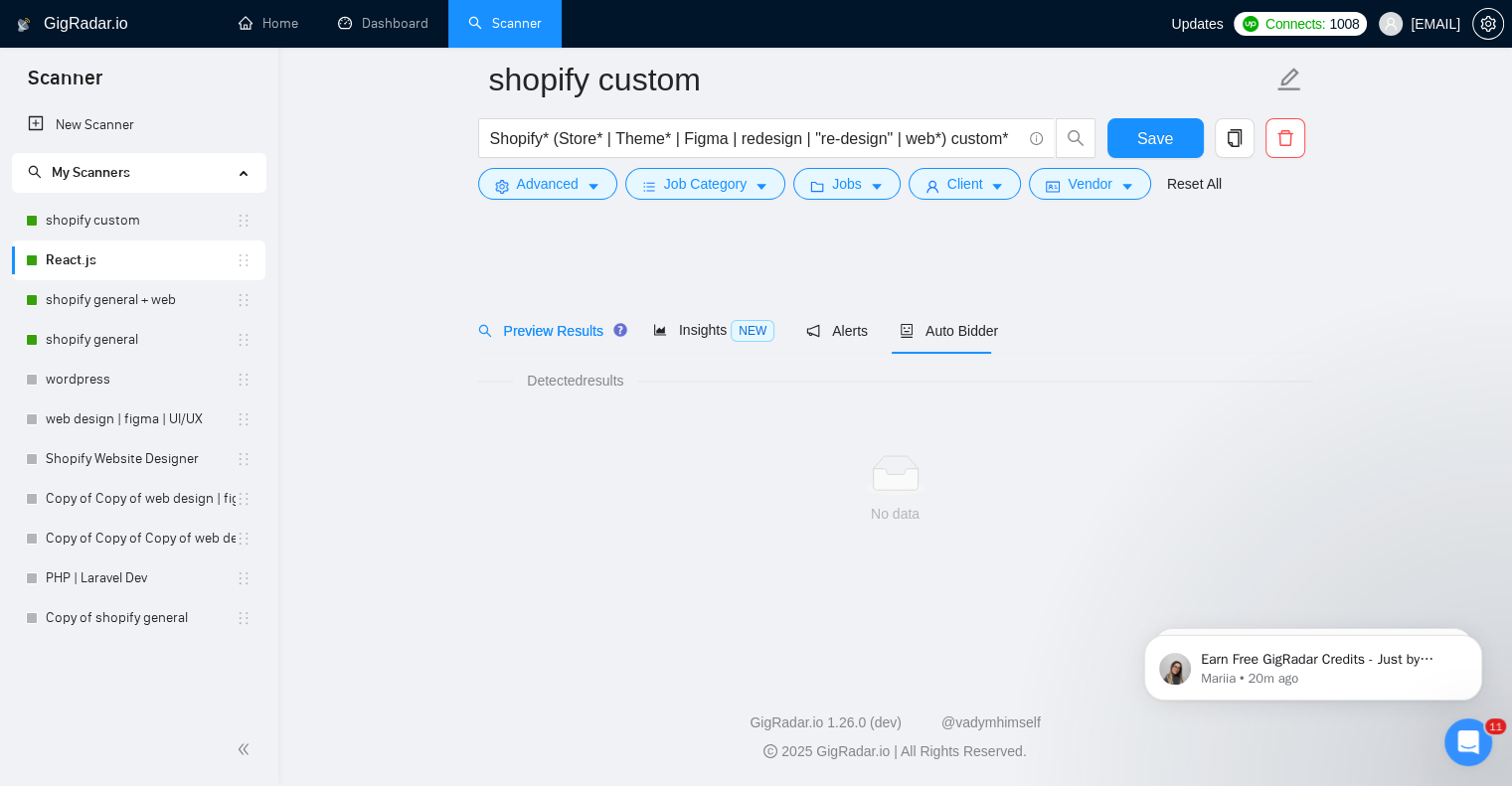 scroll, scrollTop: 0, scrollLeft: 0, axis: both 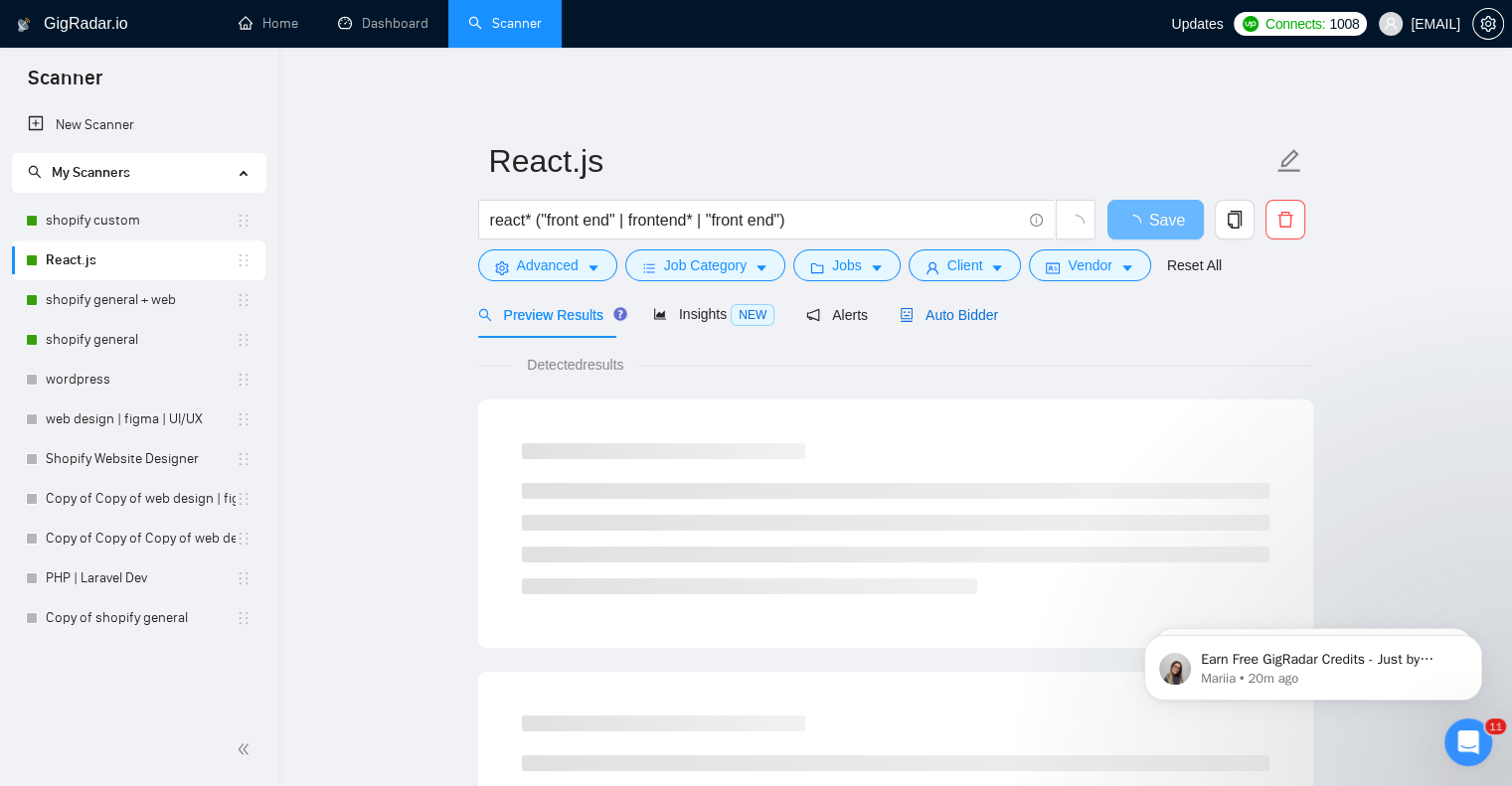 click on "Auto Bidder" at bounding box center (948, 315) 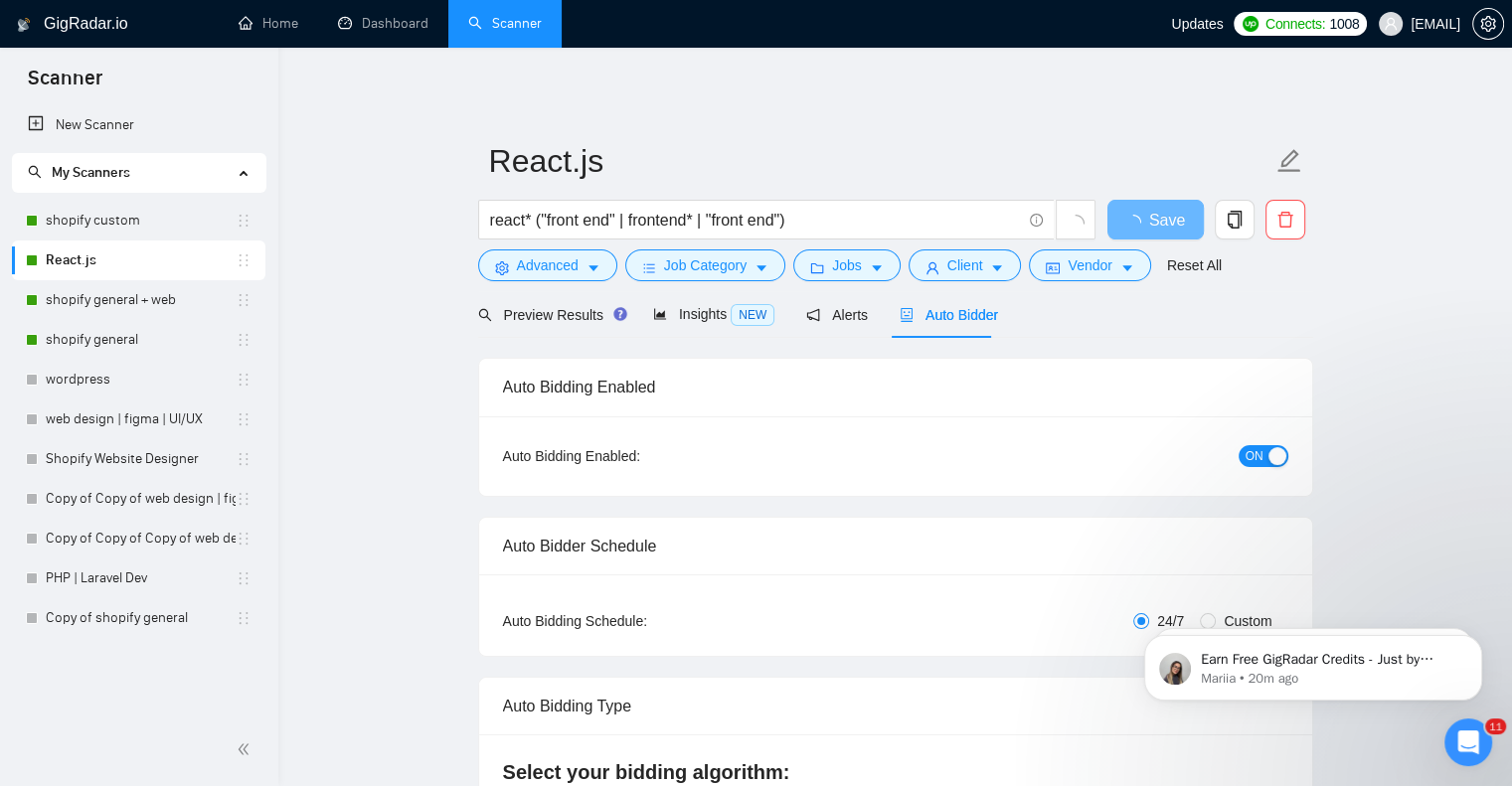 type 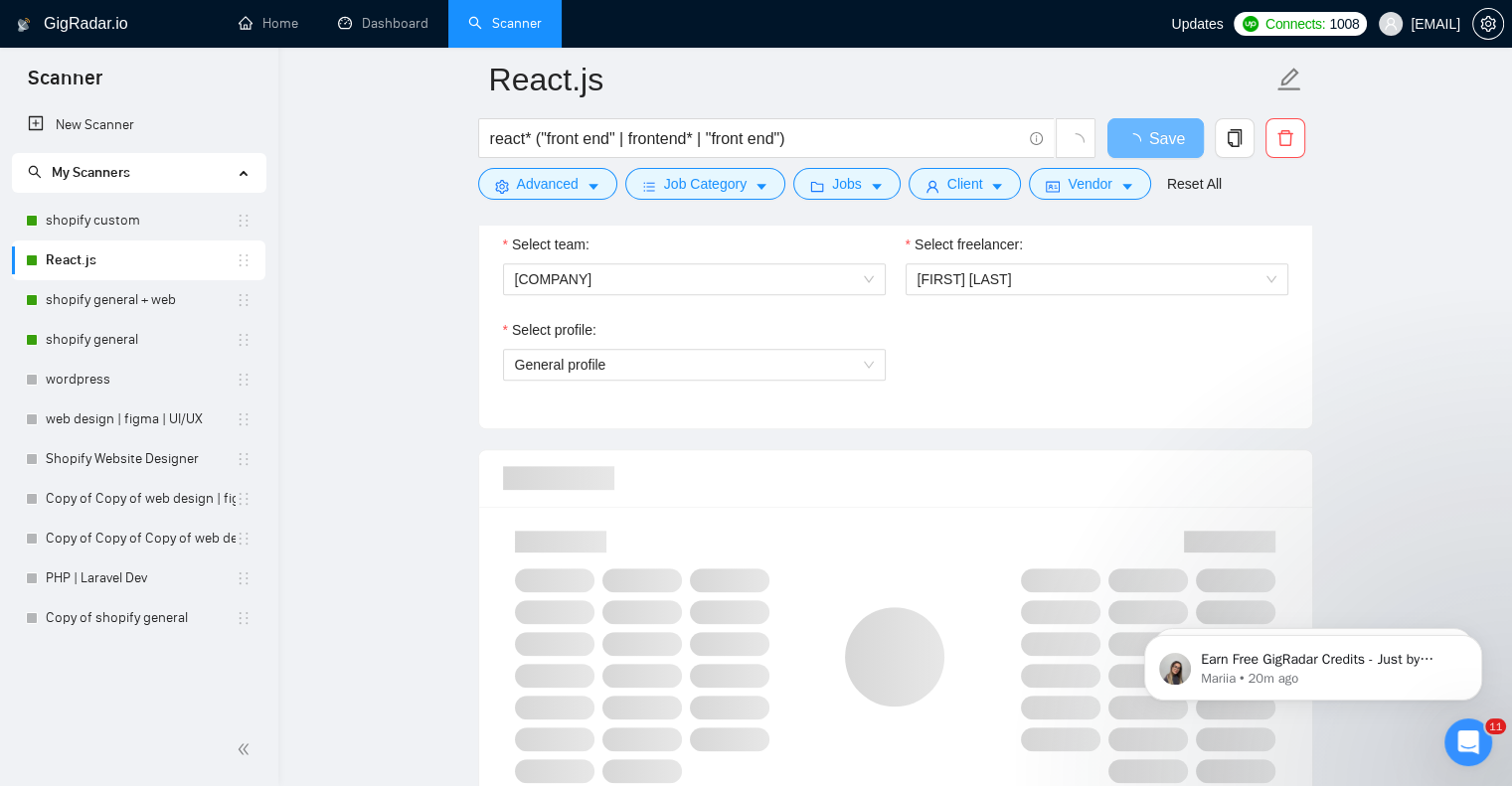 scroll, scrollTop: 1363, scrollLeft: 0, axis: vertical 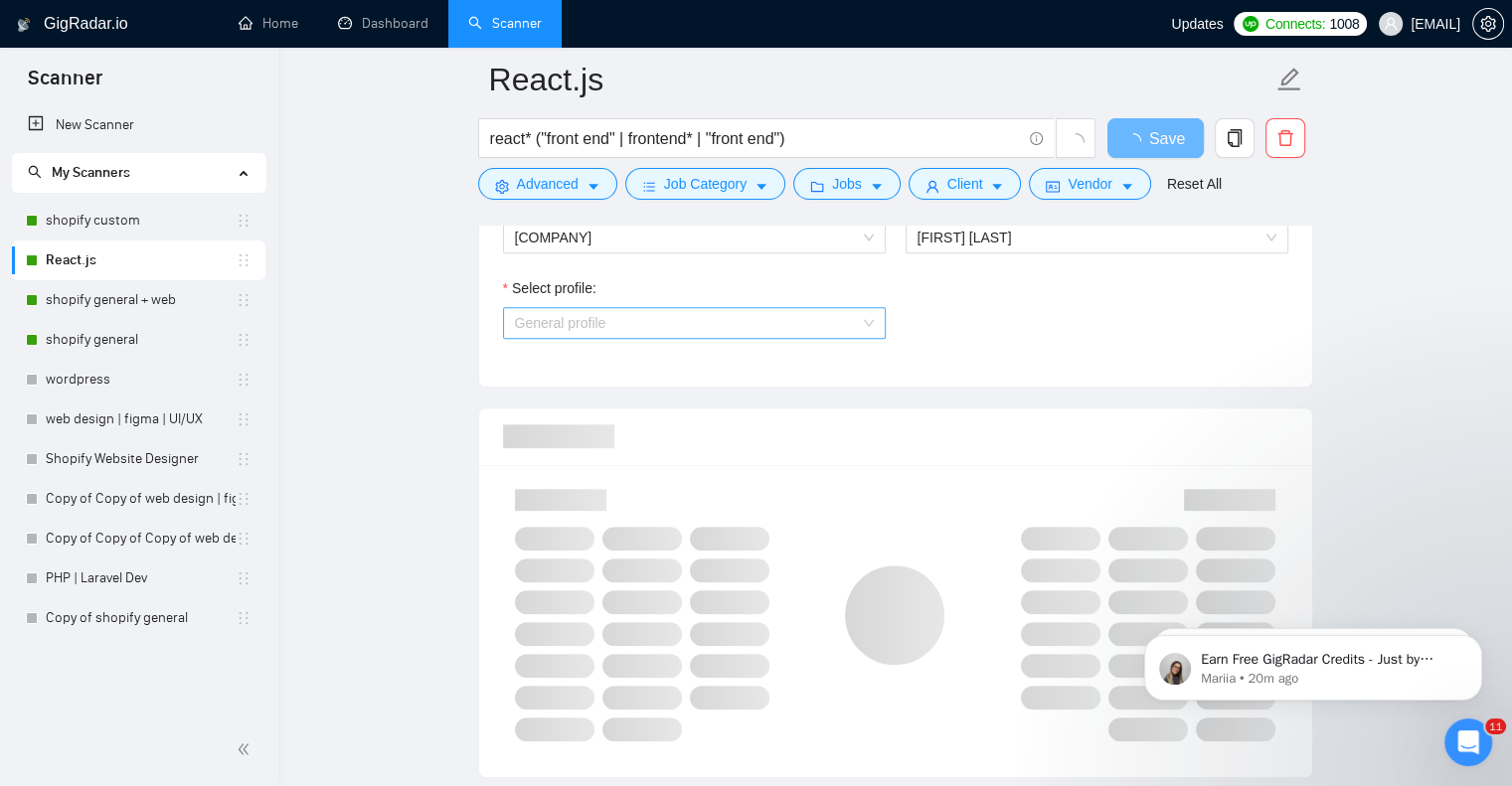 click on "General profile" at bounding box center (694, 323) 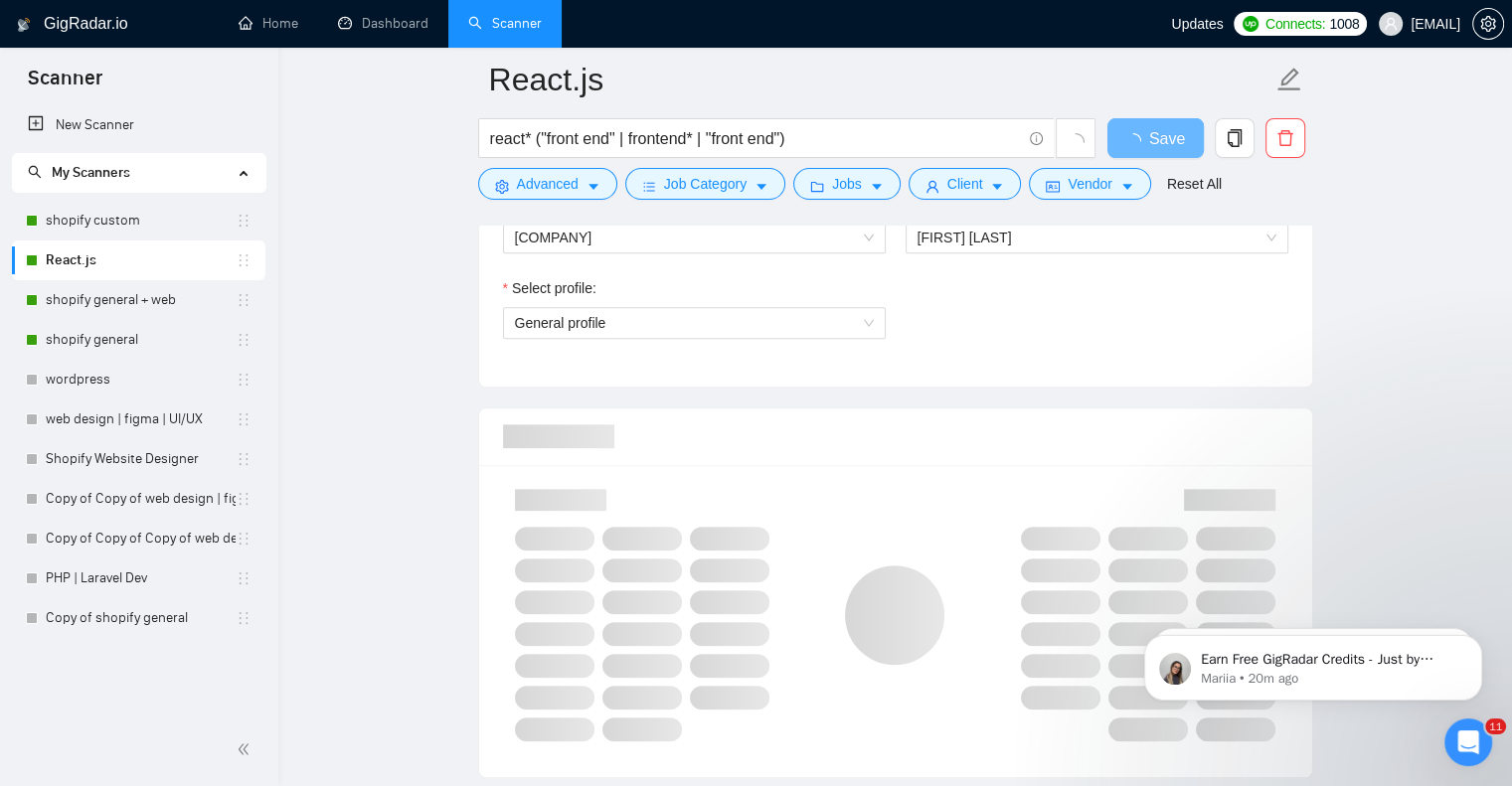 click on "Select profile: General profile" at bounding box center (896, 320) 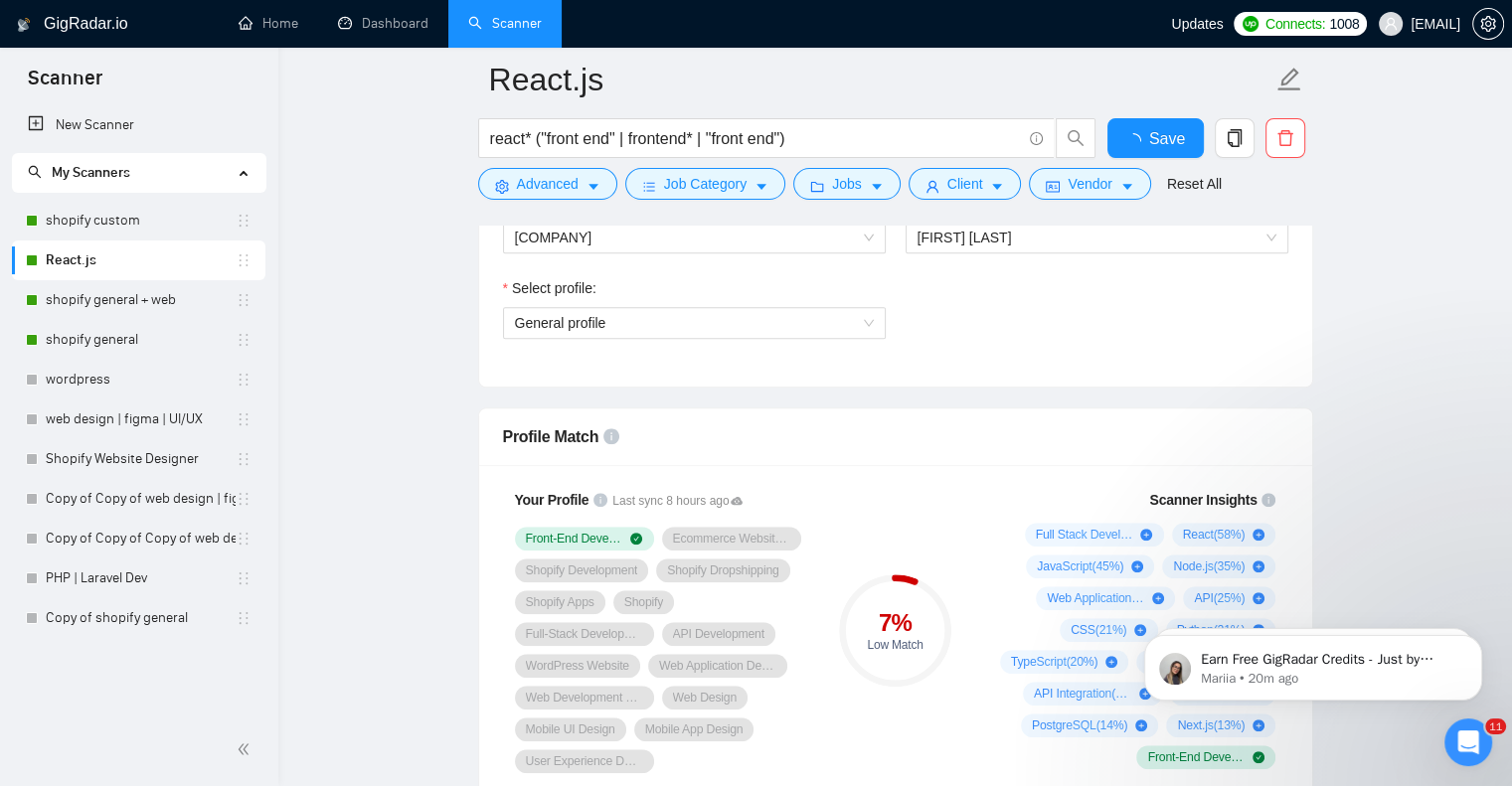 type 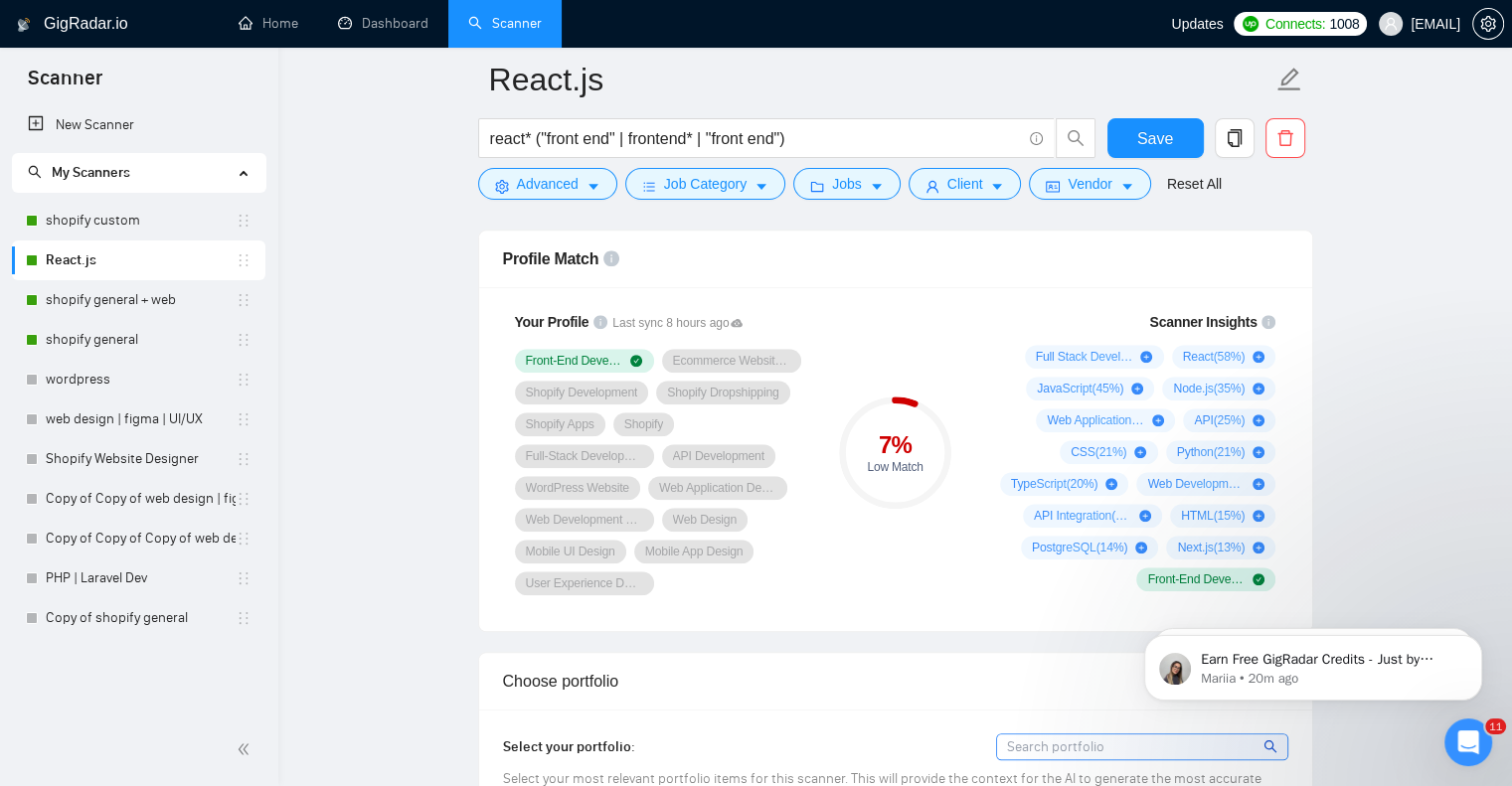 scroll, scrollTop: 1565, scrollLeft: 0, axis: vertical 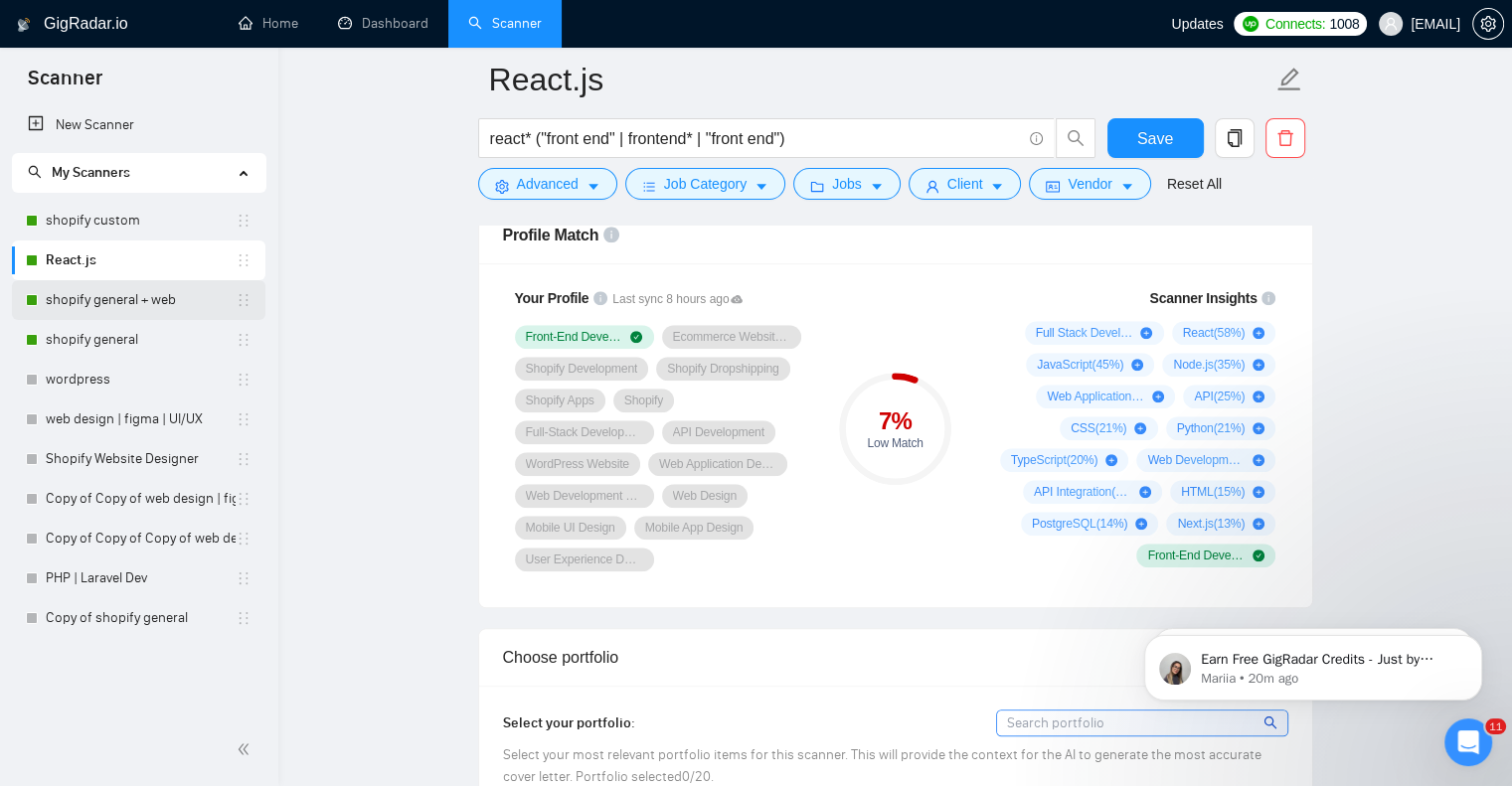 click on "shopify general + web" at bounding box center [140, 300] 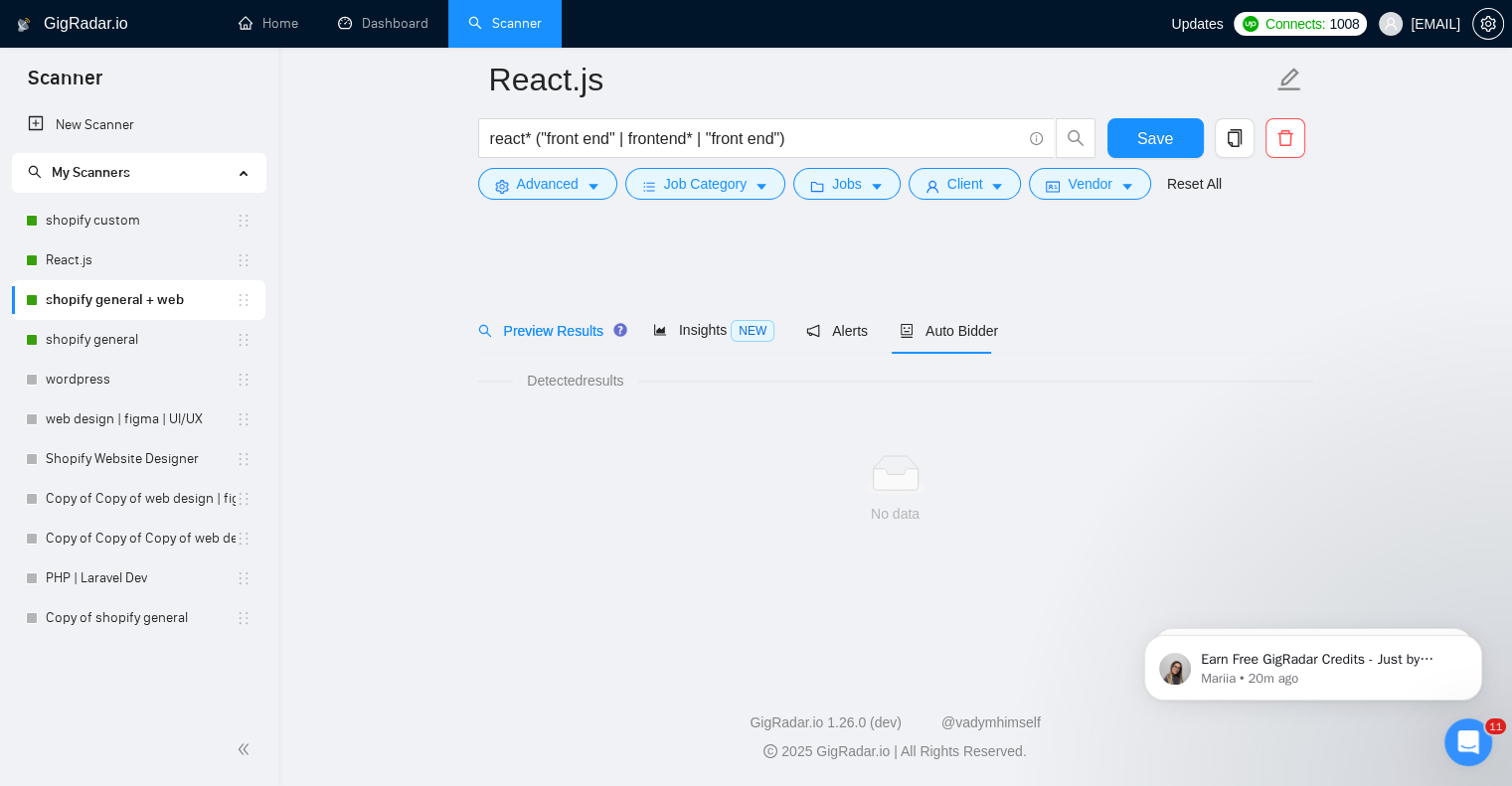 scroll, scrollTop: 0, scrollLeft: 0, axis: both 